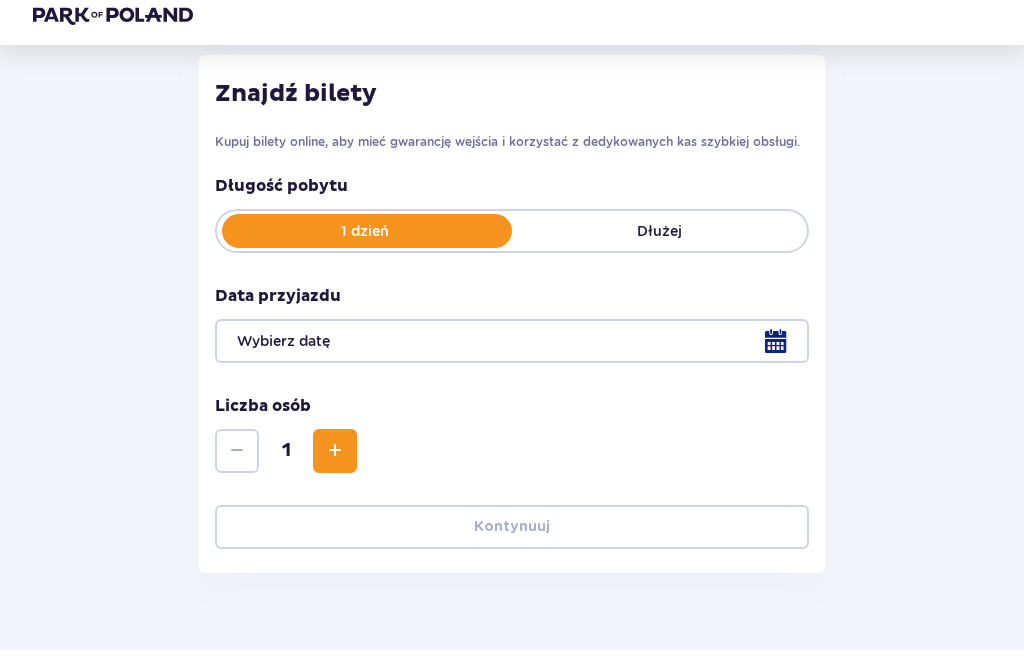 scroll, scrollTop: 277, scrollLeft: 0, axis: vertical 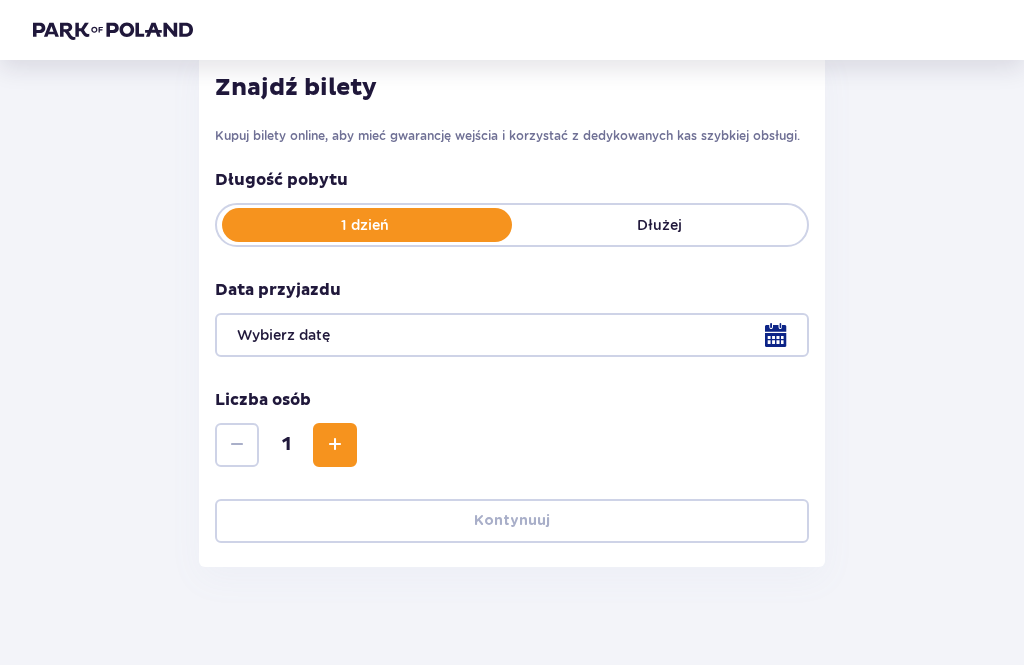 click at bounding box center (512, 335) 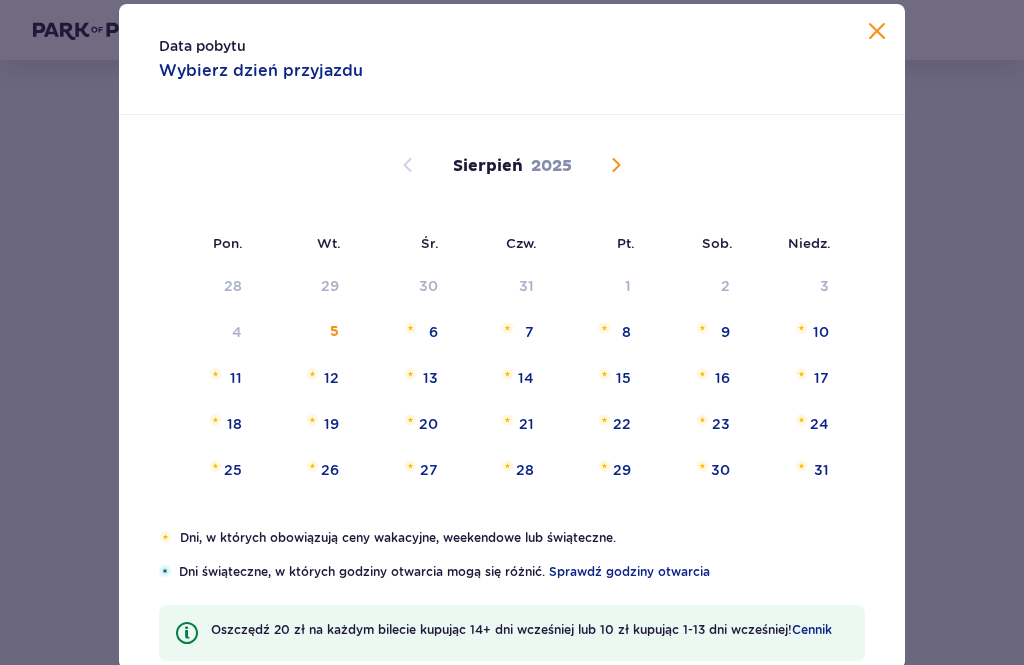 click on "6" at bounding box center [402, 333] 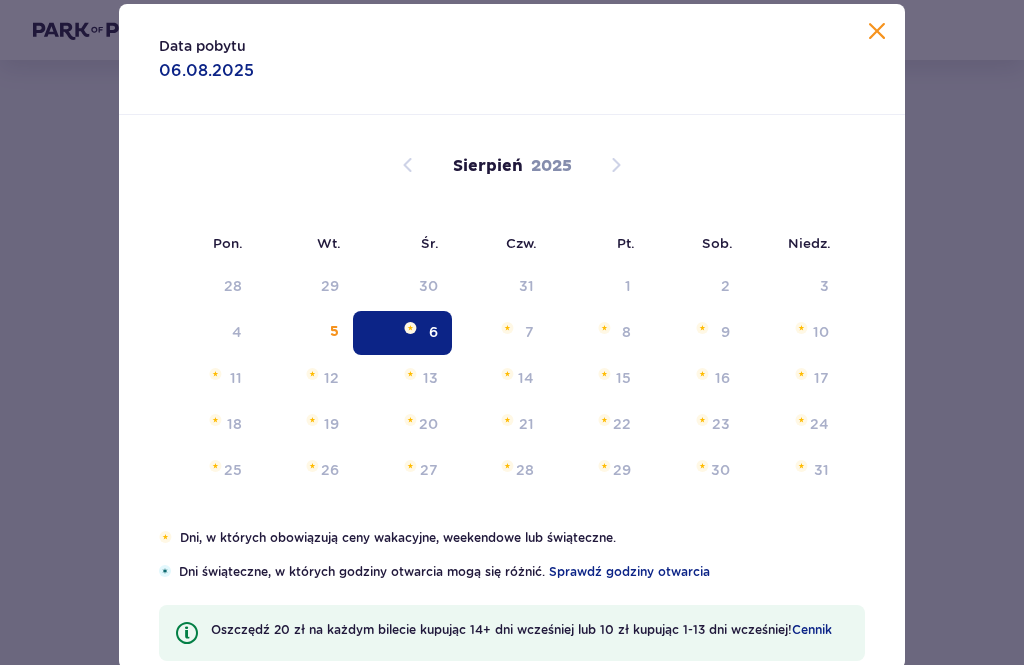 type on "06.08.25" 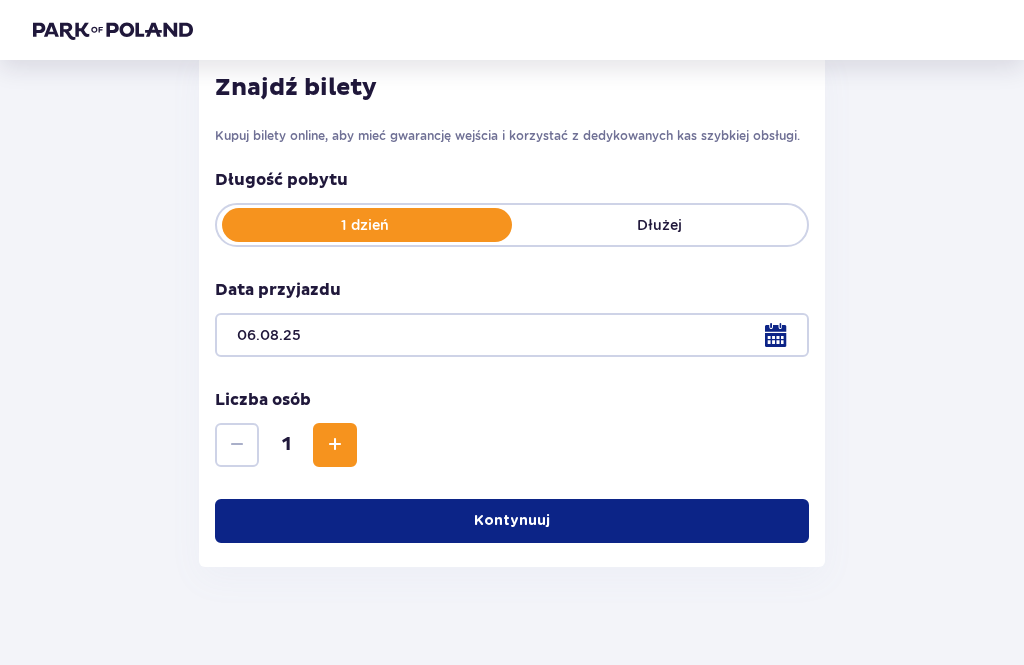 click at bounding box center [335, 445] 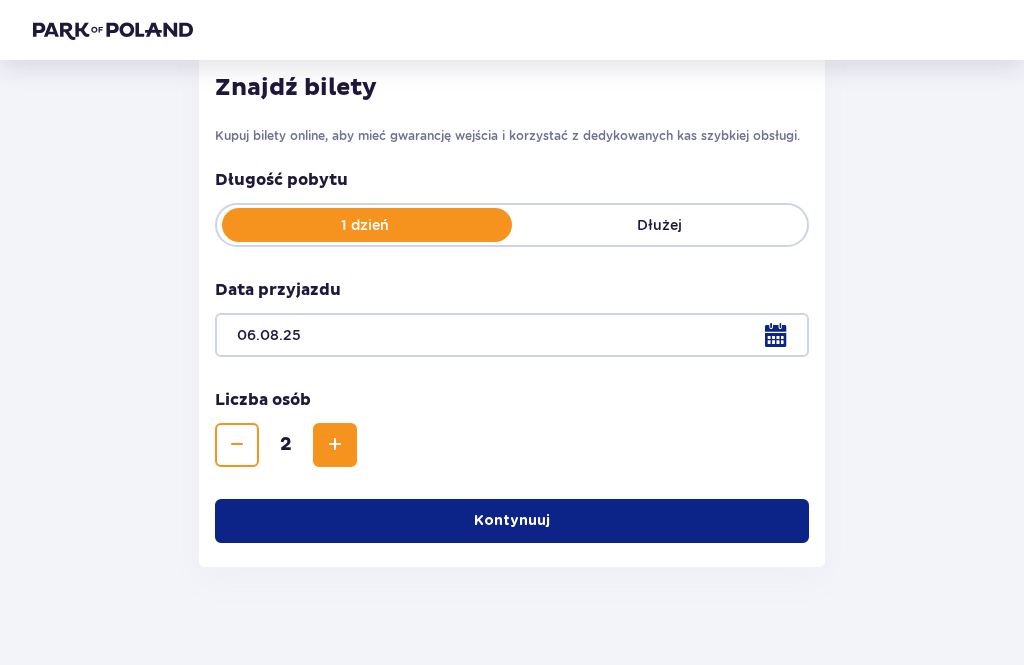 click at bounding box center (335, 445) 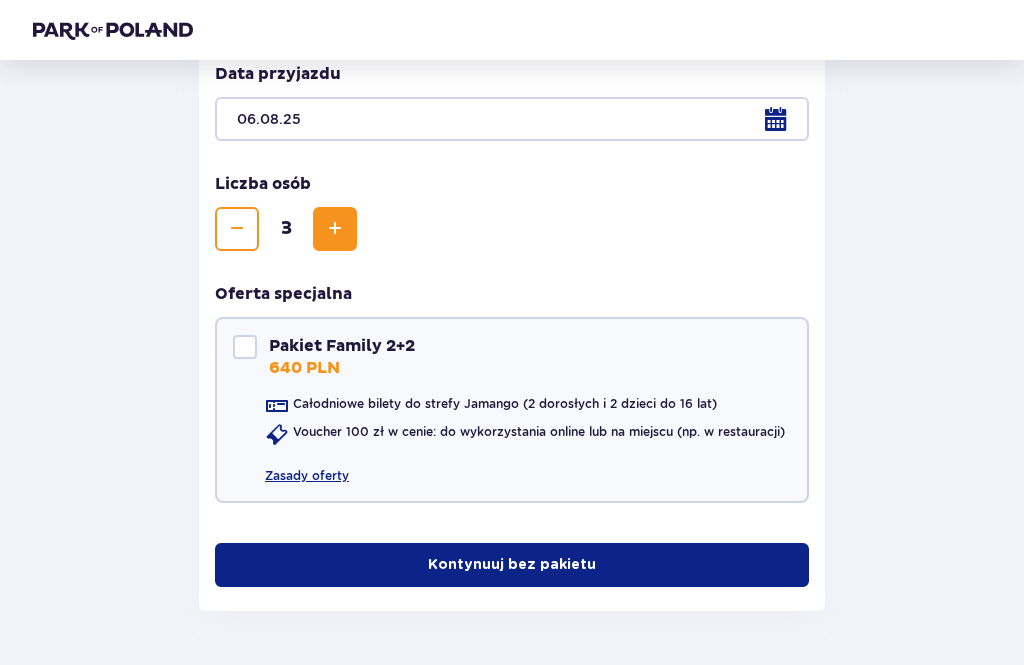 scroll, scrollTop: 495, scrollLeft: 0, axis: vertical 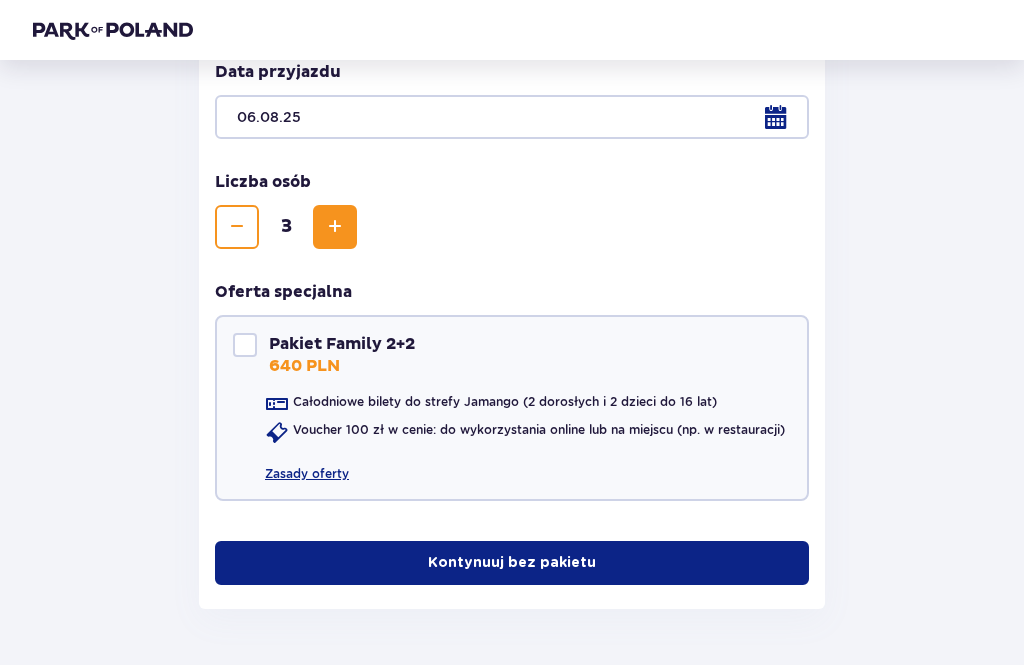 click on "Kontynuuj bez pakietu" at bounding box center [512, 563] 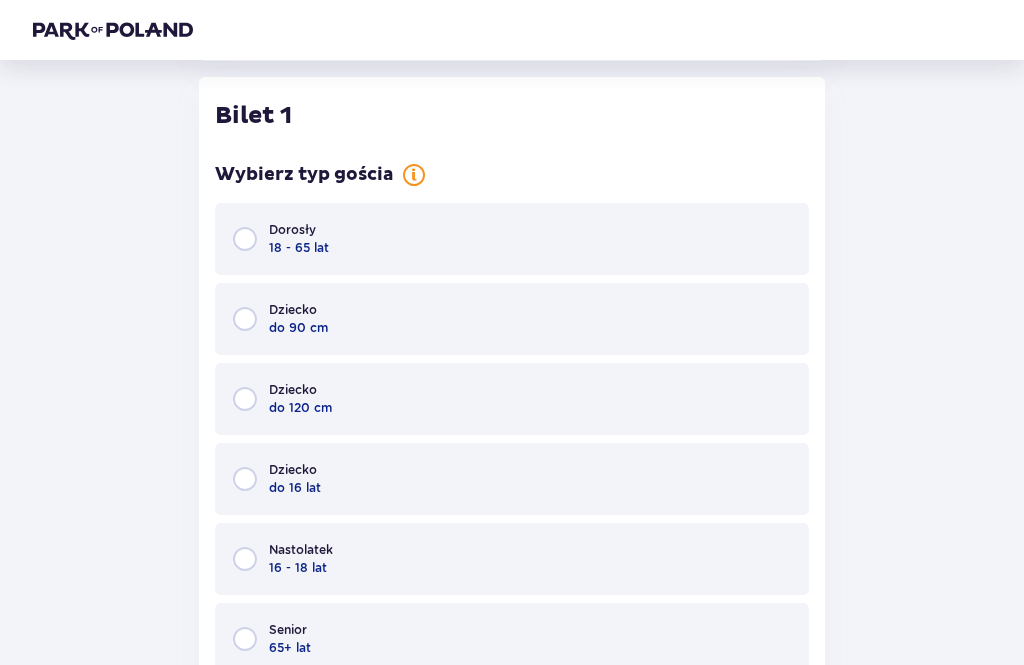 scroll, scrollTop: 1044, scrollLeft: 0, axis: vertical 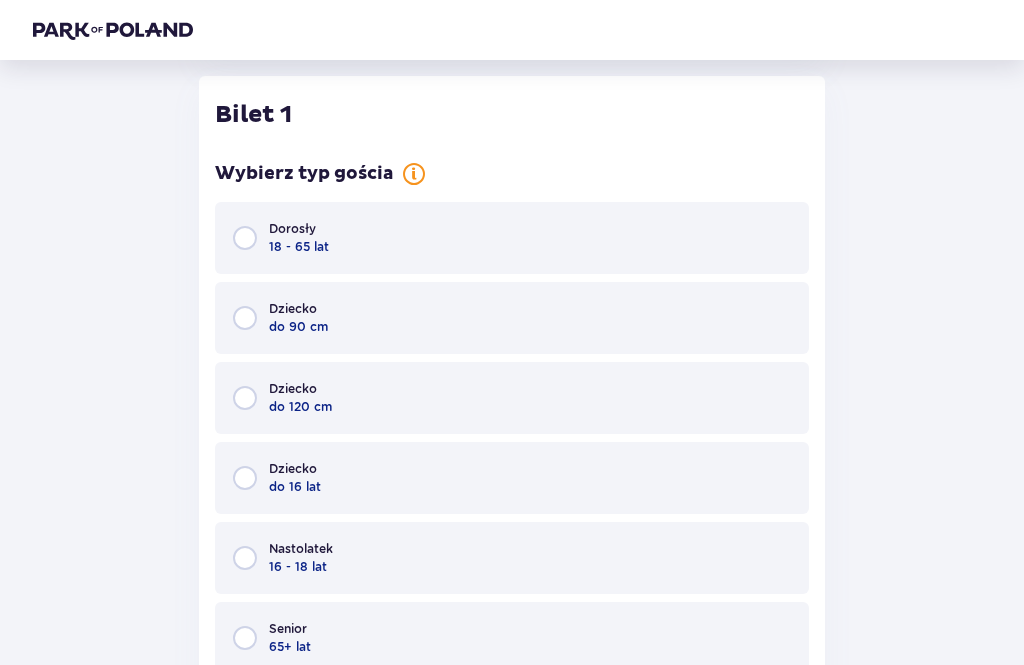 click at bounding box center (245, 238) 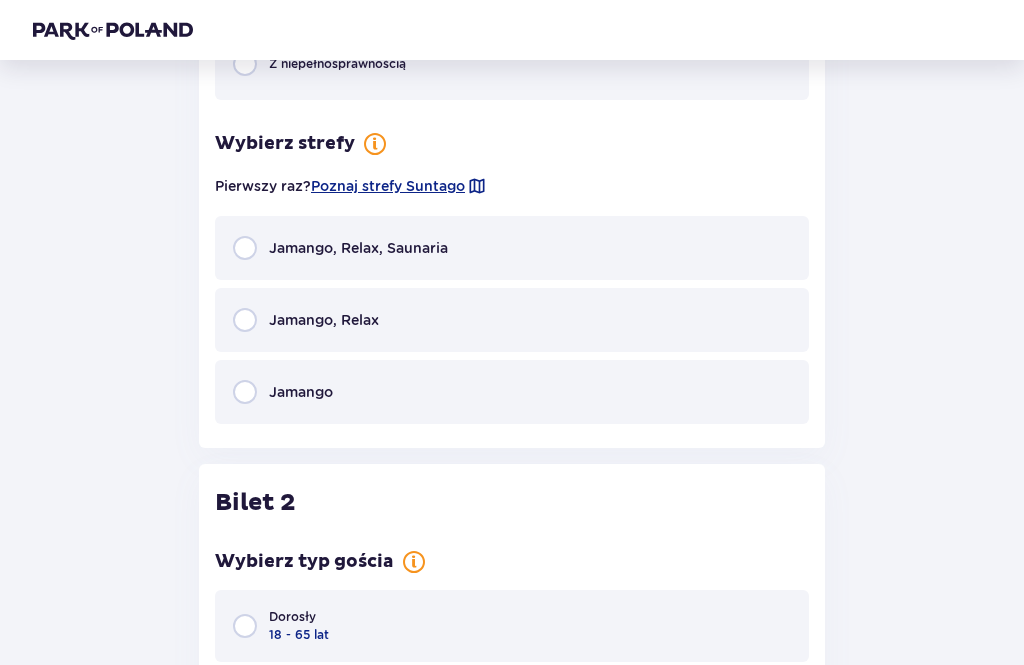 scroll, scrollTop: 1834, scrollLeft: 0, axis: vertical 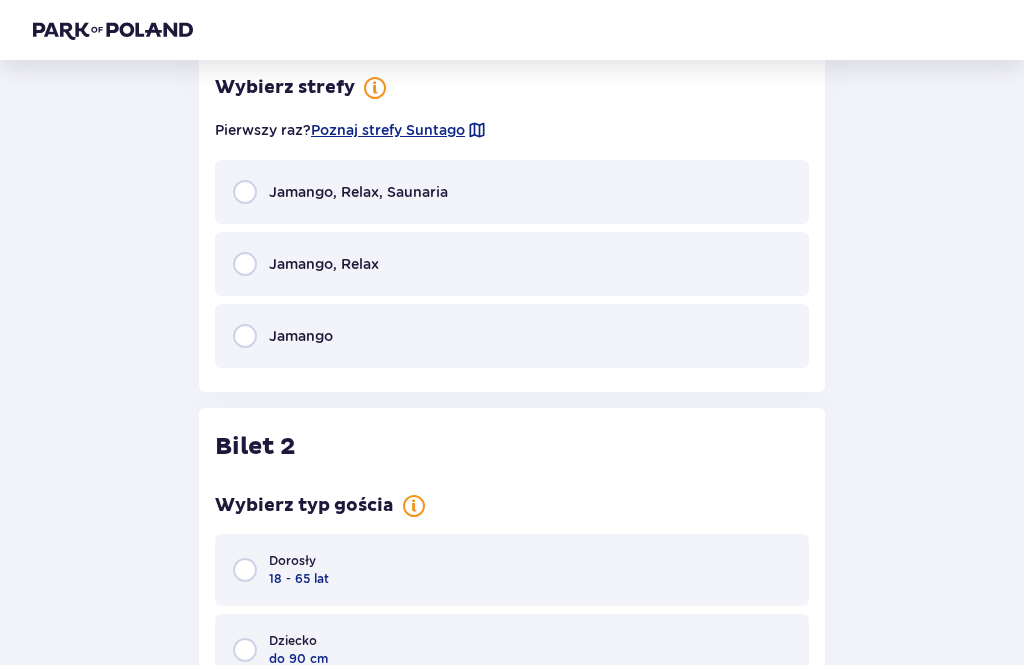 click at bounding box center [245, 336] 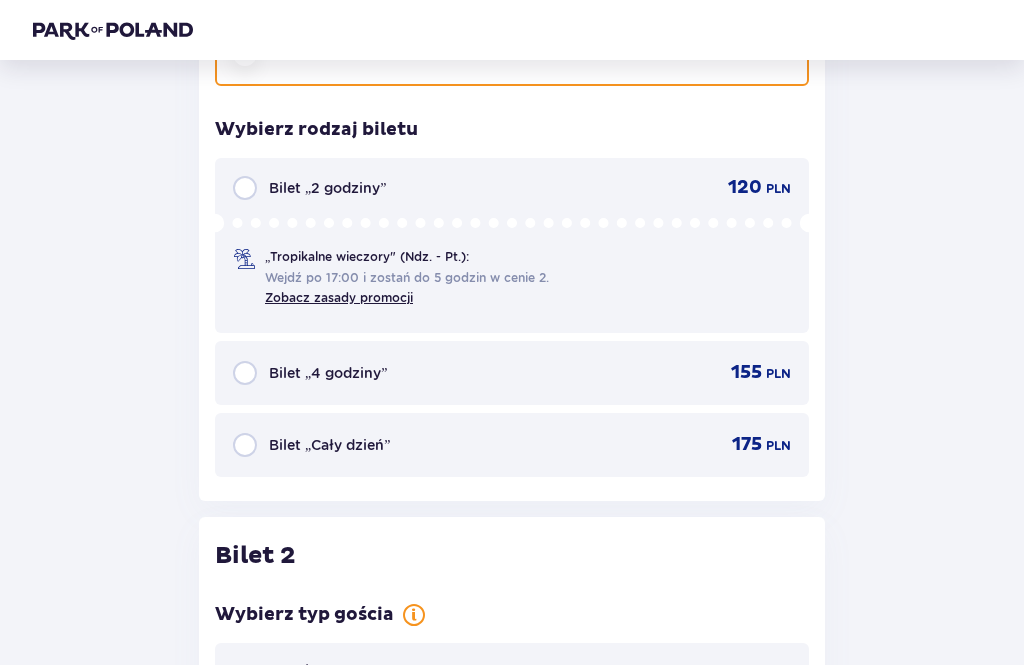 scroll, scrollTop: 2118, scrollLeft: 0, axis: vertical 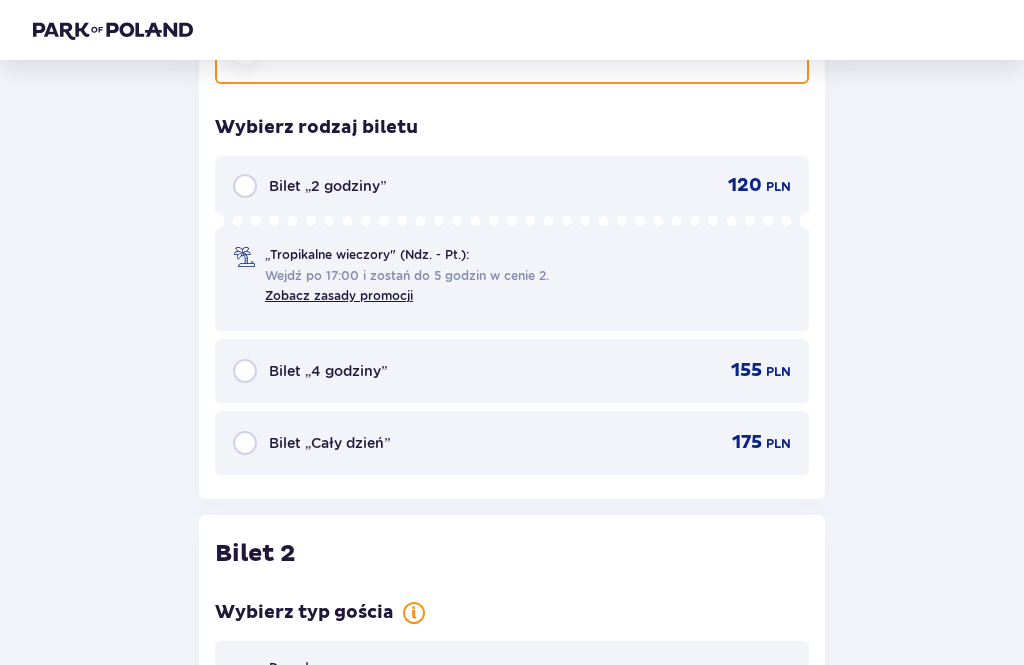 click at bounding box center (245, 371) 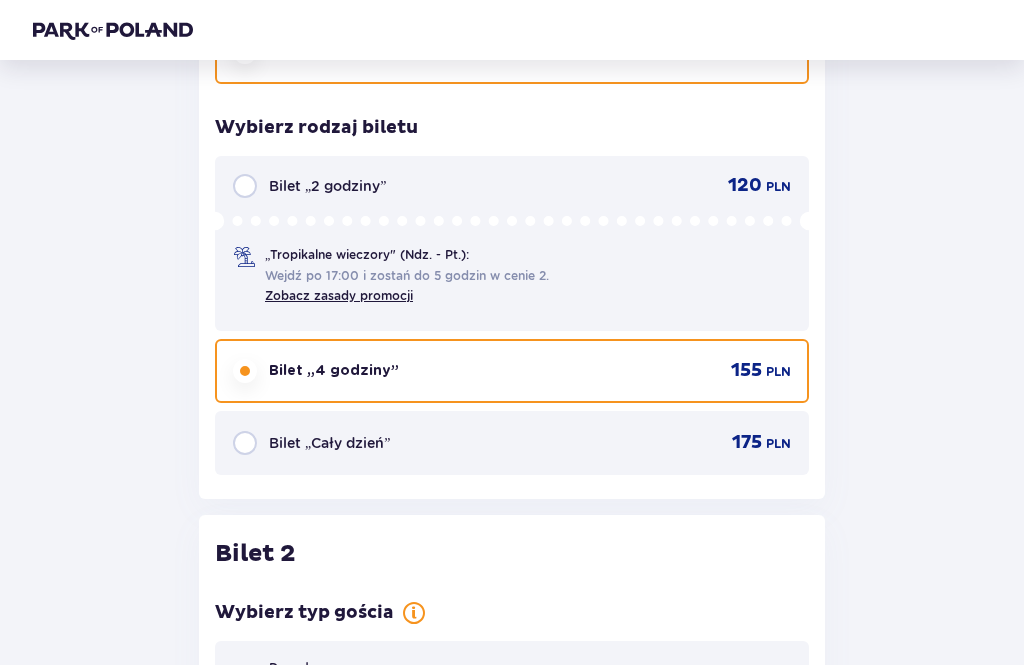 scroll, scrollTop: 2552, scrollLeft: 0, axis: vertical 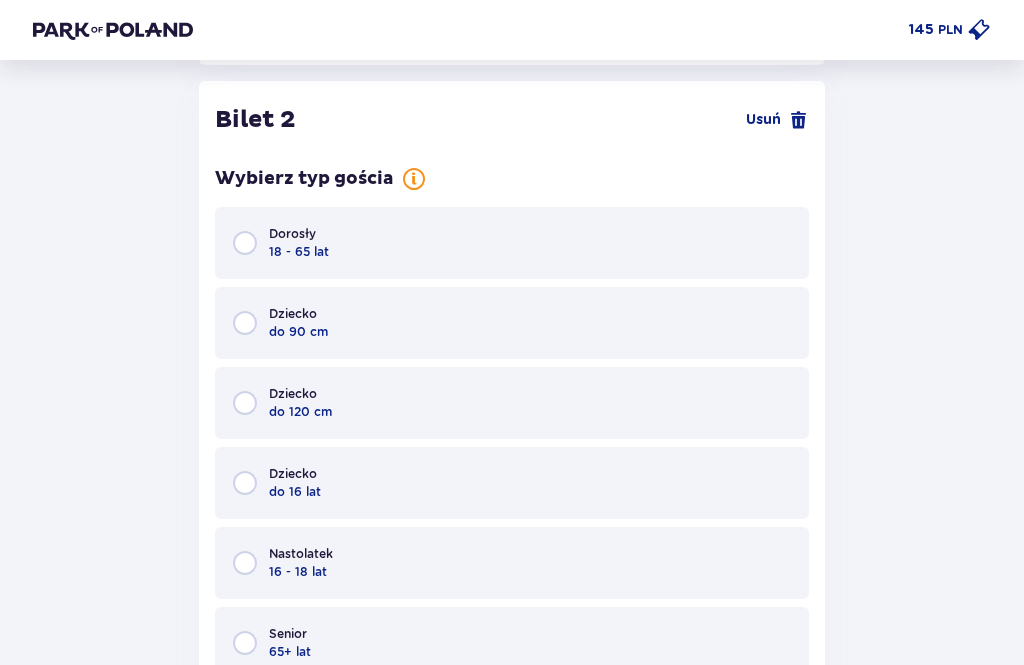 click at bounding box center (245, 483) 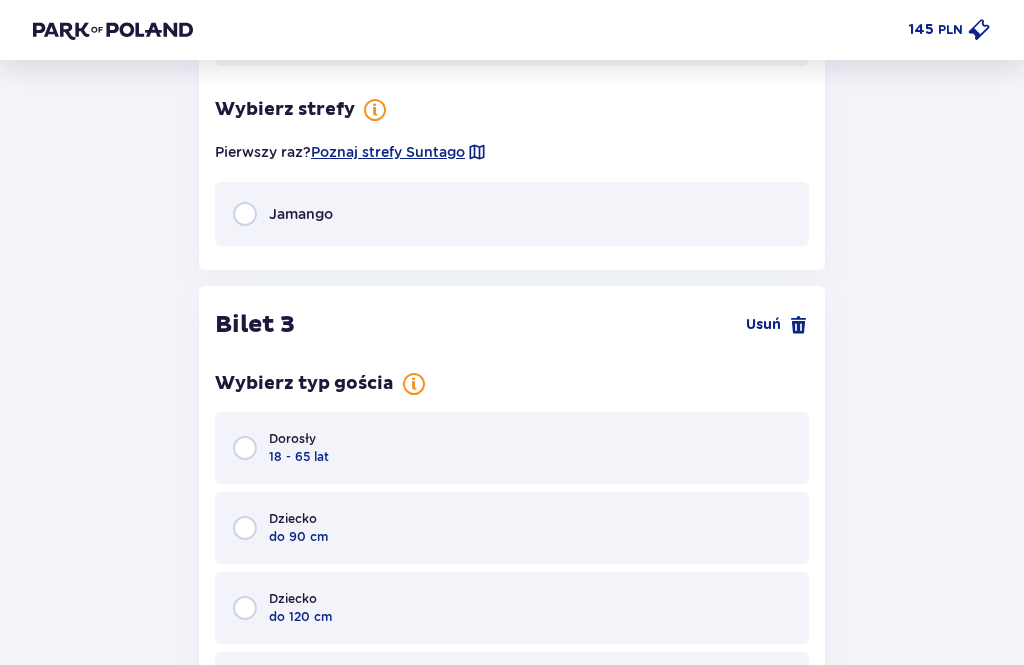 scroll, scrollTop: 3342, scrollLeft: 0, axis: vertical 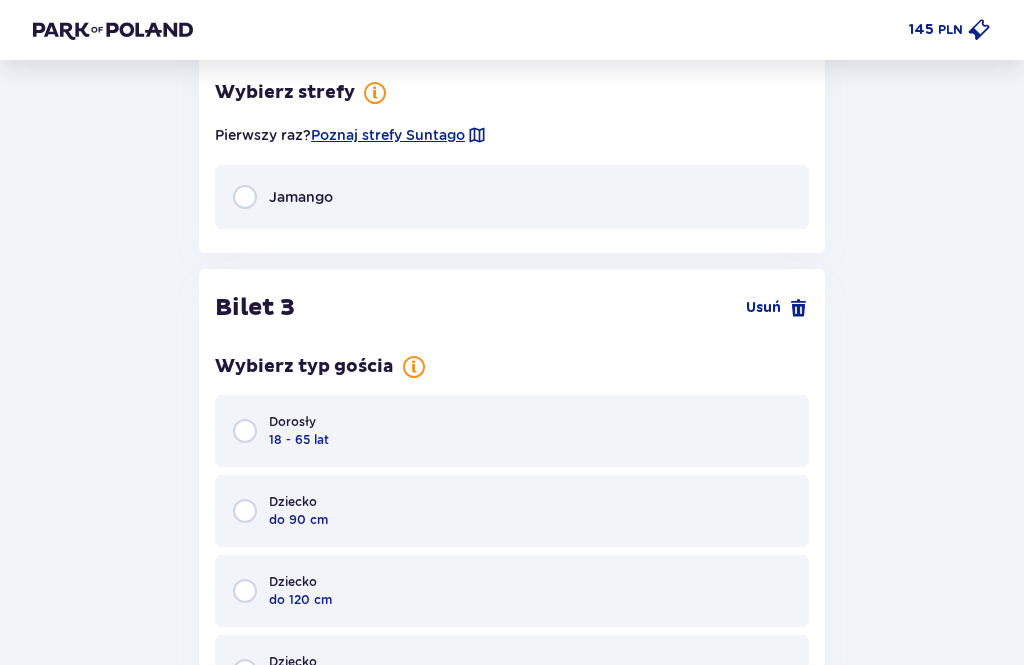 click at bounding box center [245, 197] 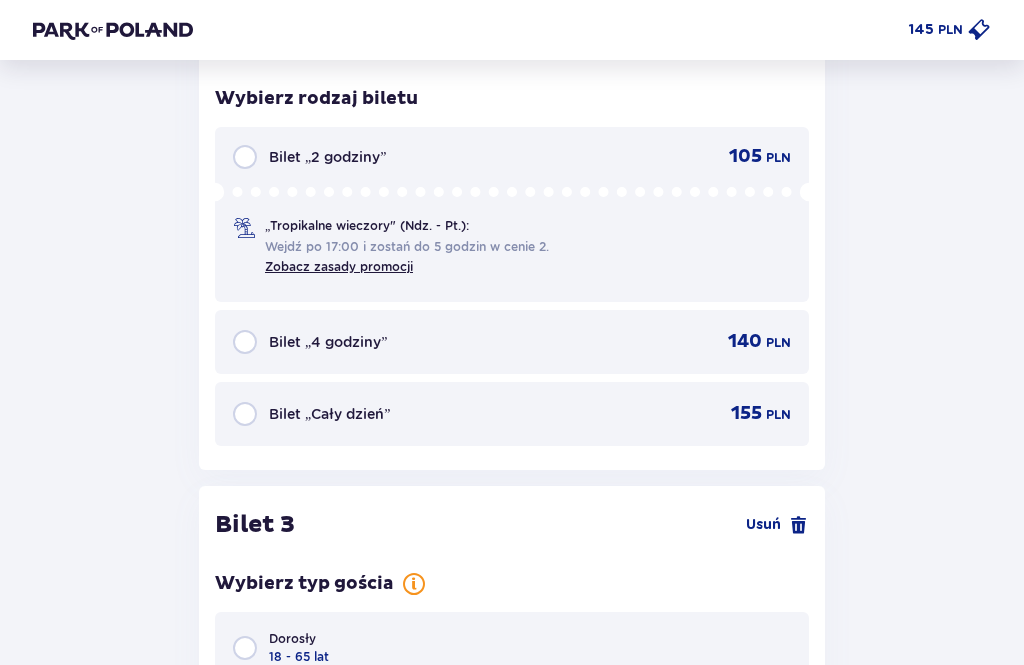scroll, scrollTop: 3522, scrollLeft: 0, axis: vertical 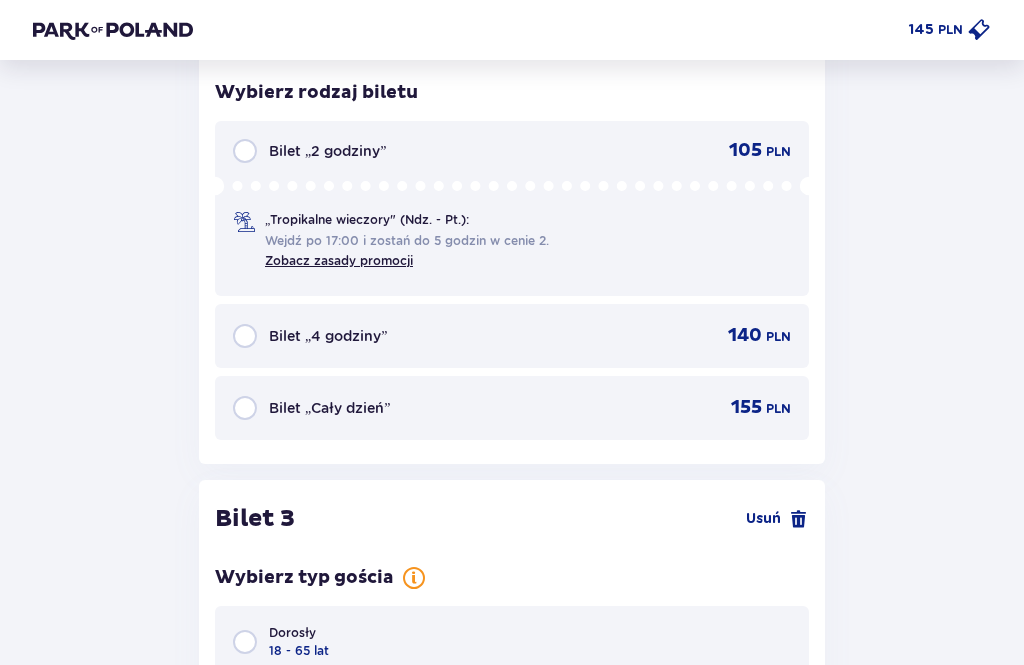 click at bounding box center [245, 336] 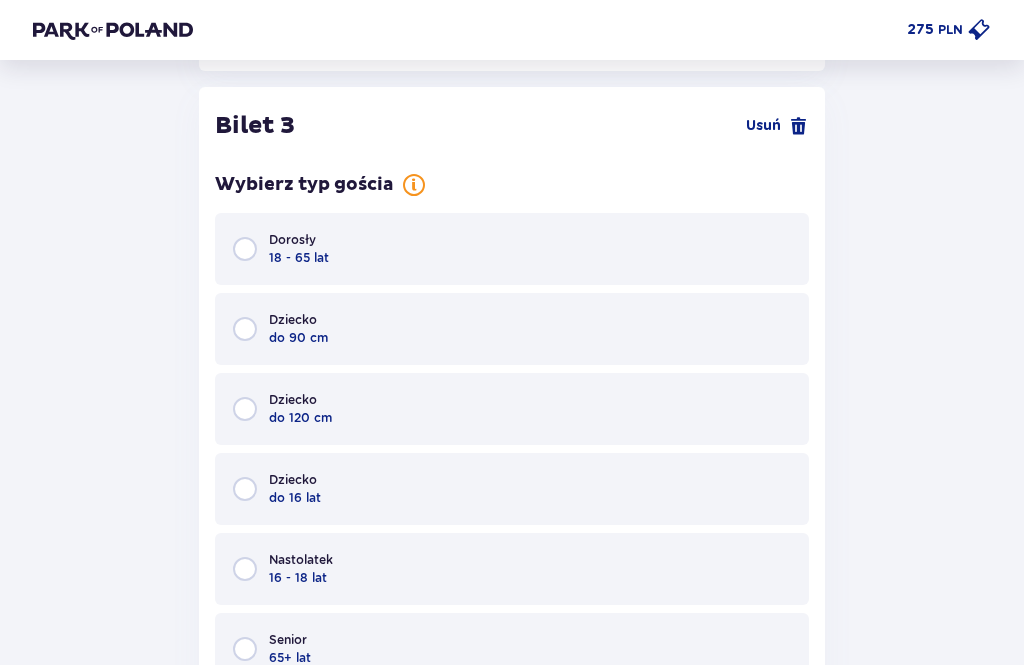 scroll, scrollTop: 3917, scrollLeft: 0, axis: vertical 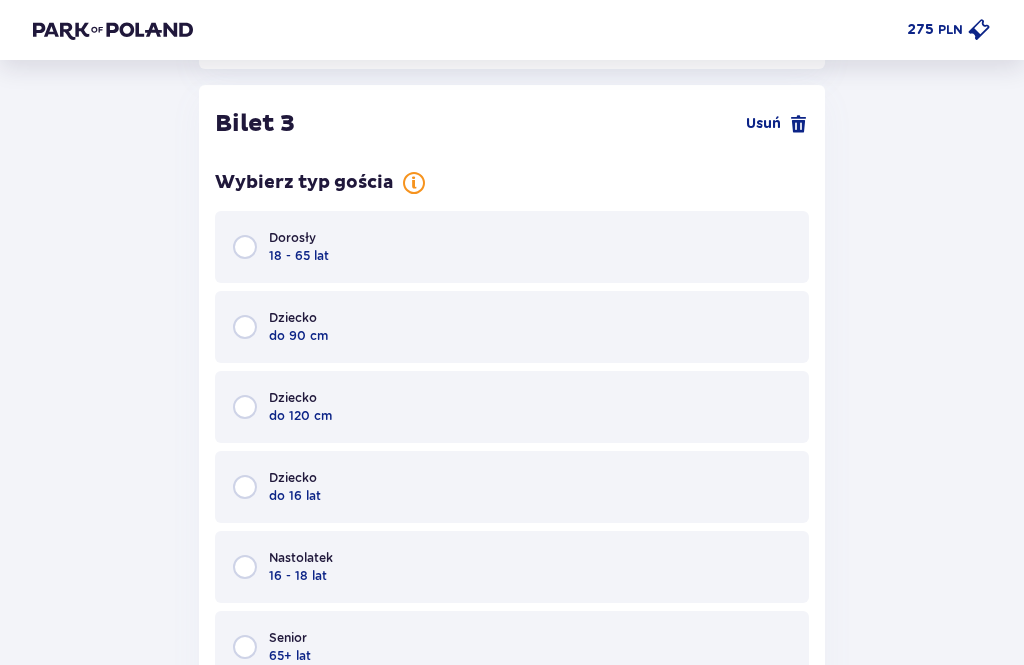 click at bounding box center [245, 487] 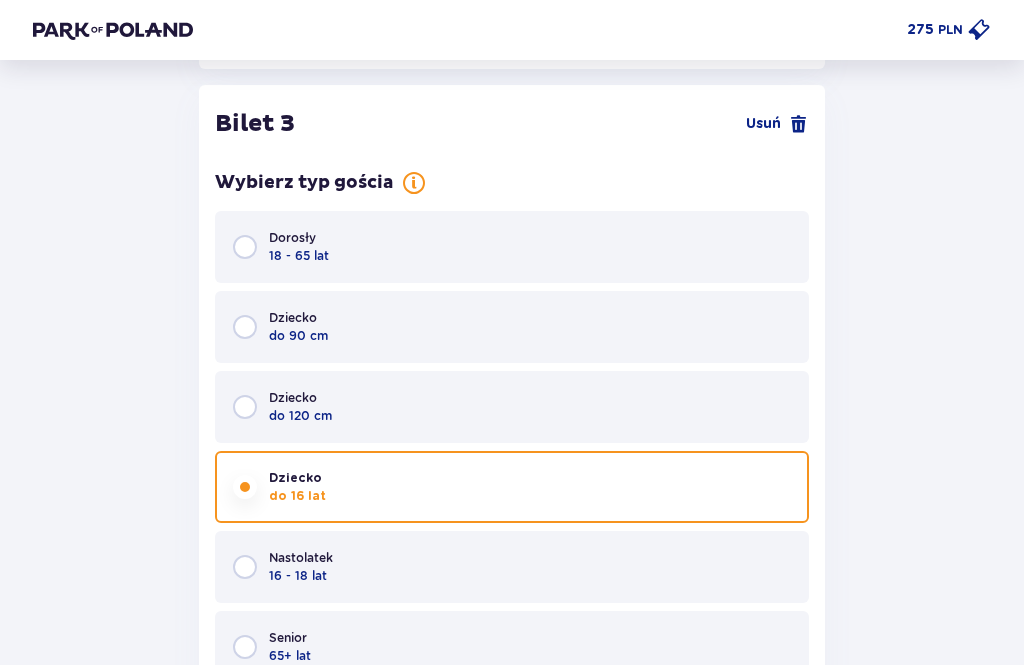 scroll, scrollTop: 4431, scrollLeft: 0, axis: vertical 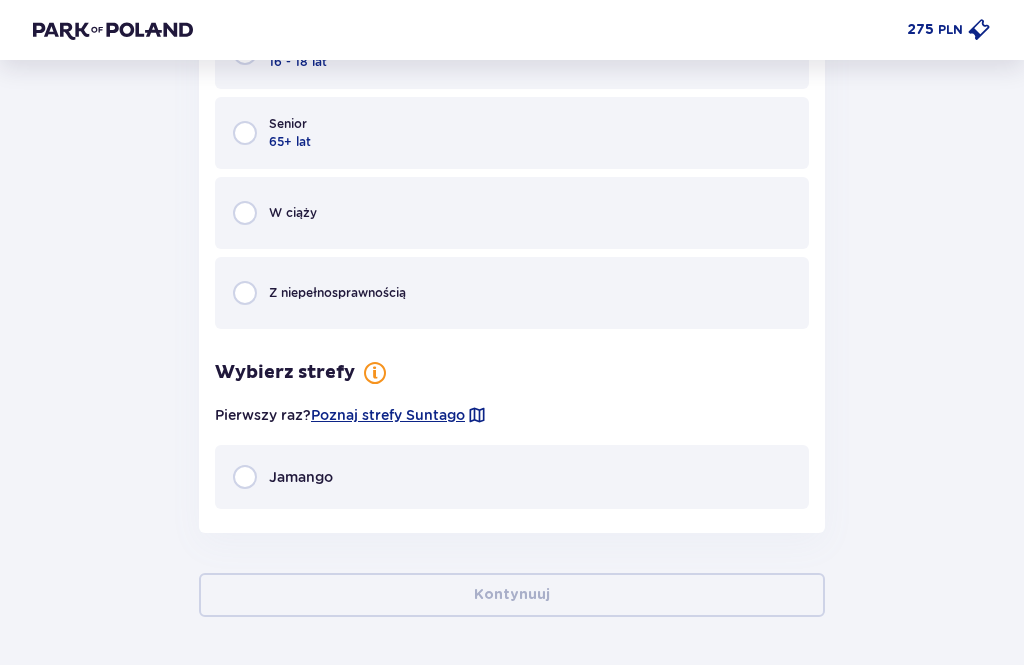 click at bounding box center [245, 477] 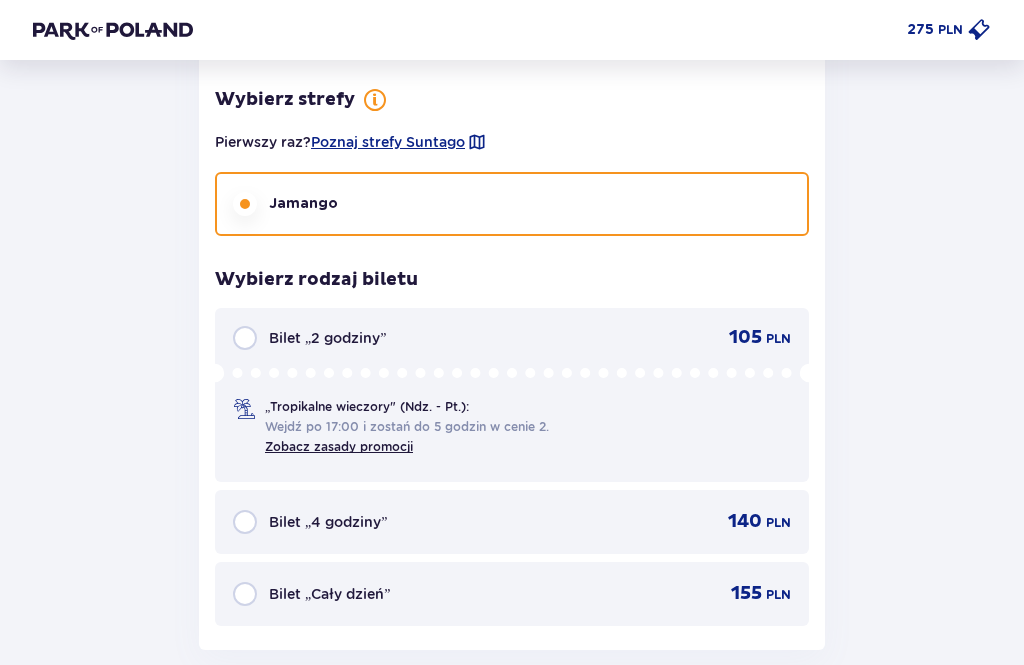 scroll, scrollTop: 4817, scrollLeft: 0, axis: vertical 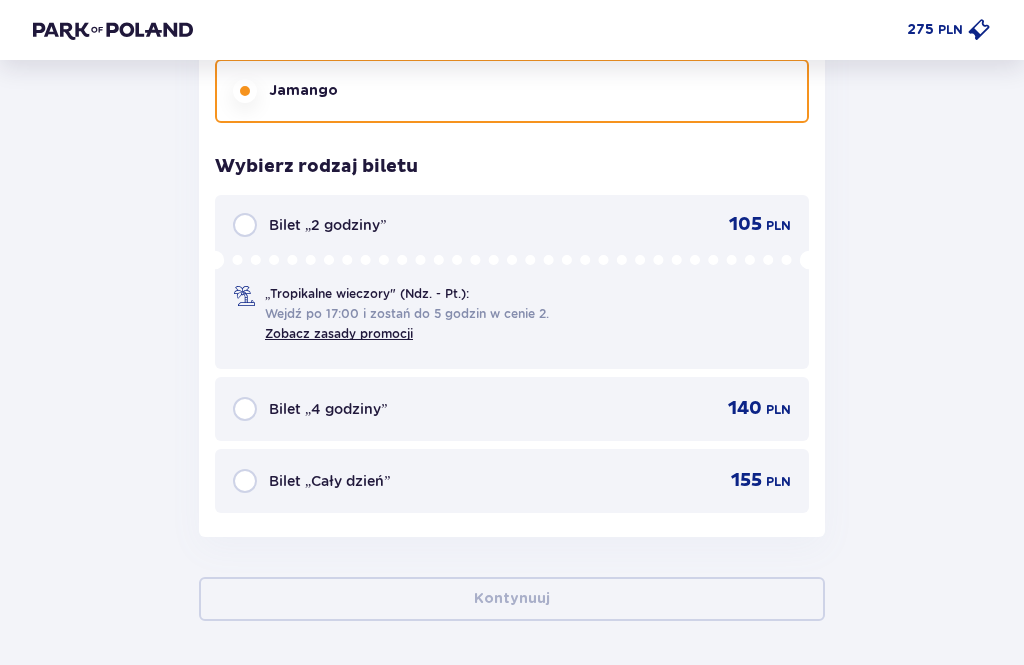 click at bounding box center [245, 409] 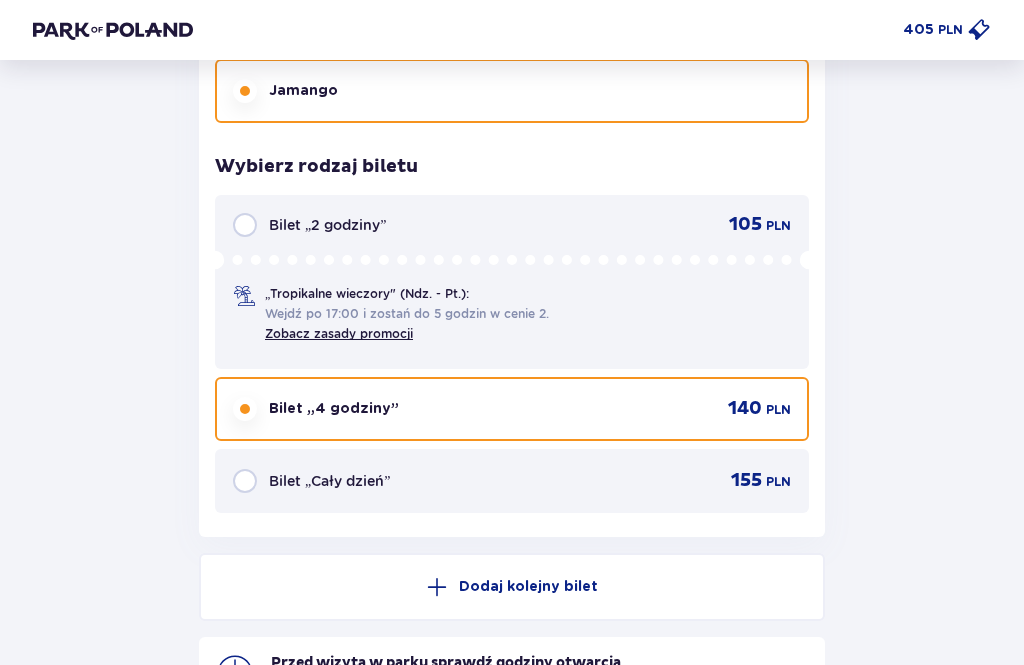 scroll, scrollTop: 4985, scrollLeft: 0, axis: vertical 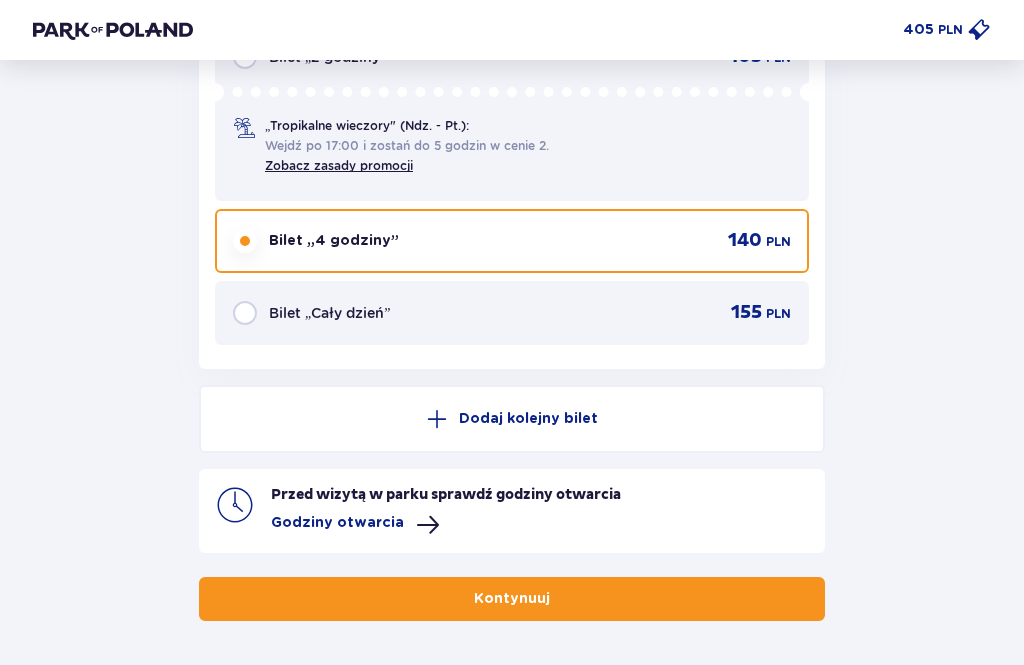 click at bounding box center [428, 525] 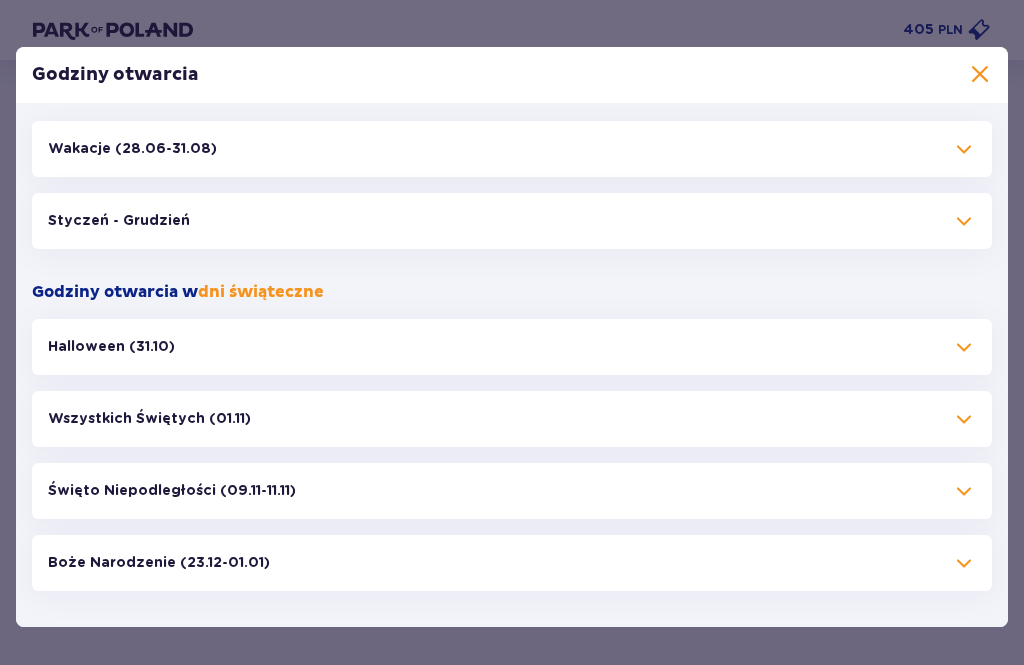 click at bounding box center (964, 149) 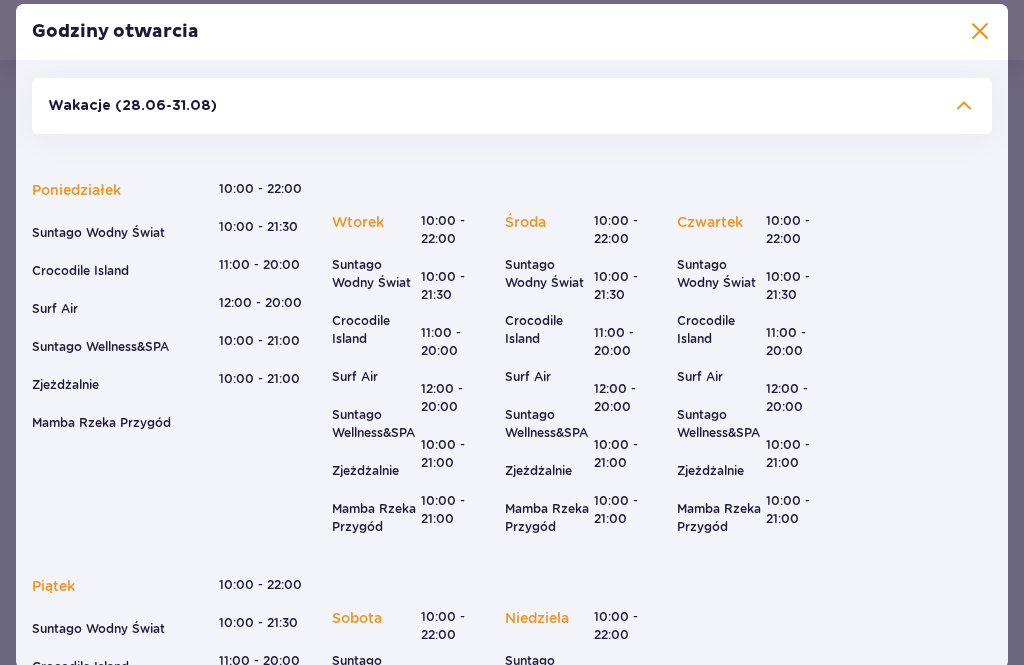 click at bounding box center [980, 32] 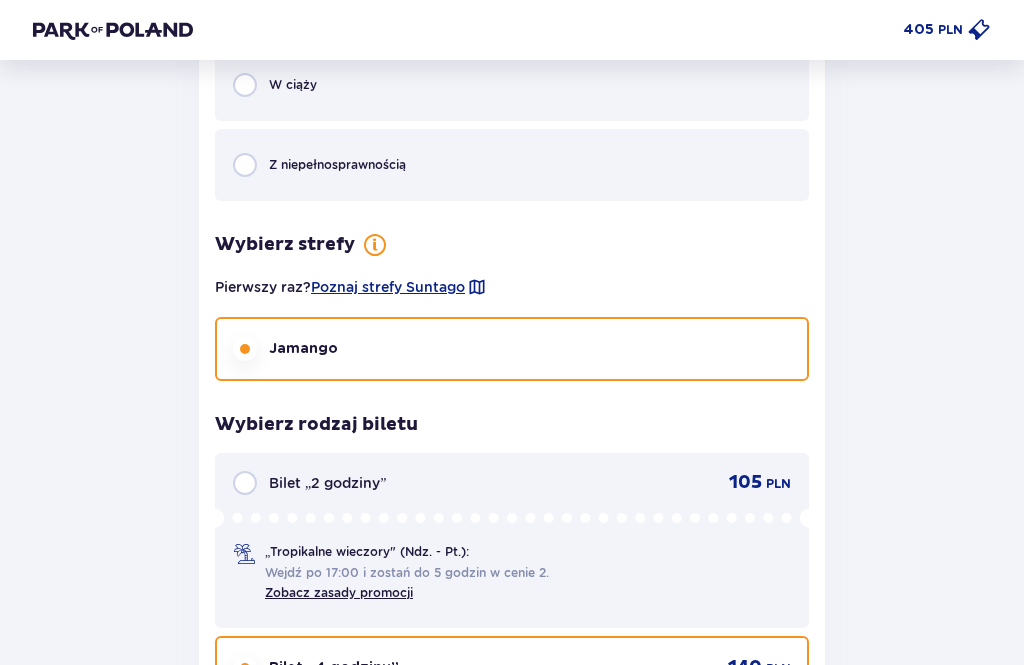 scroll, scrollTop: 3190, scrollLeft: 0, axis: vertical 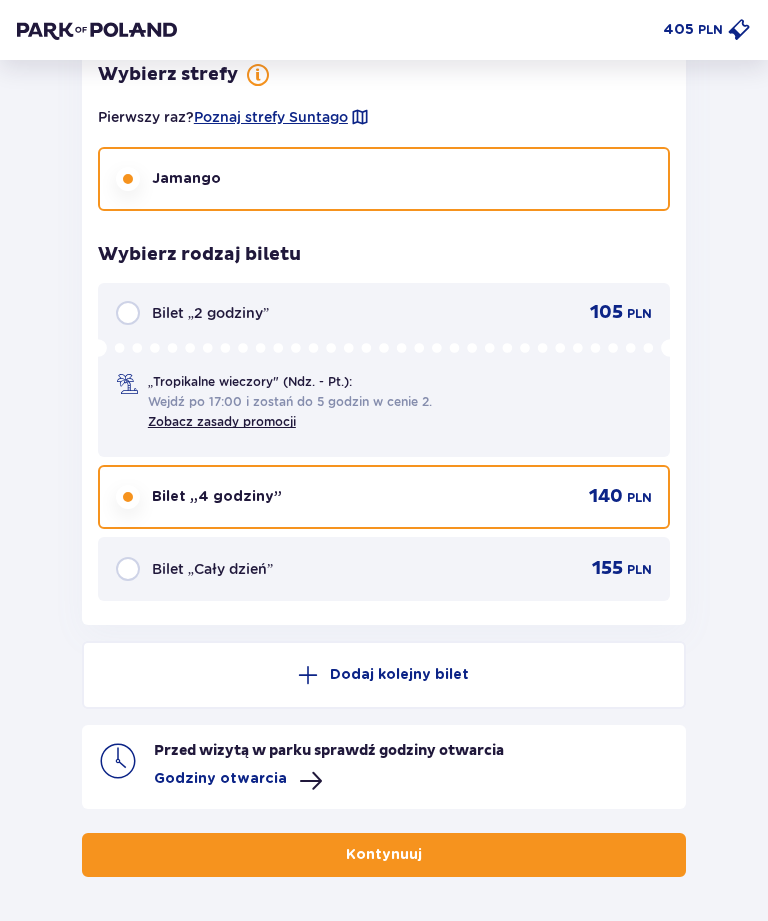 click on "Kontynuuj" at bounding box center (384, 855) 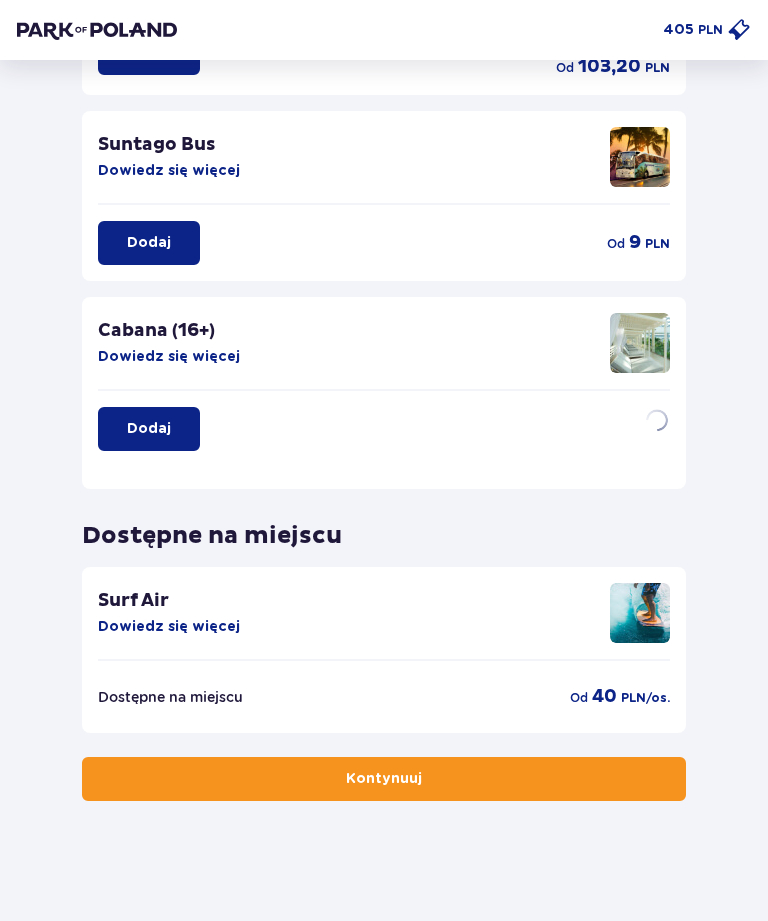 scroll, scrollTop: 0, scrollLeft: 0, axis: both 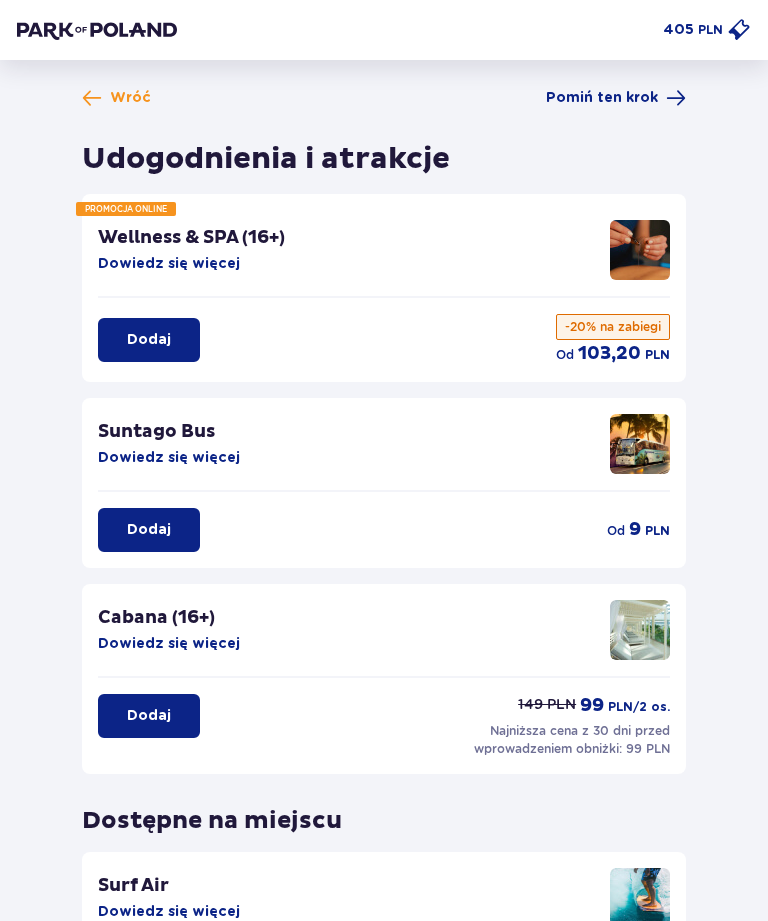 click on "Dowiedz się więcej" at bounding box center (169, 458) 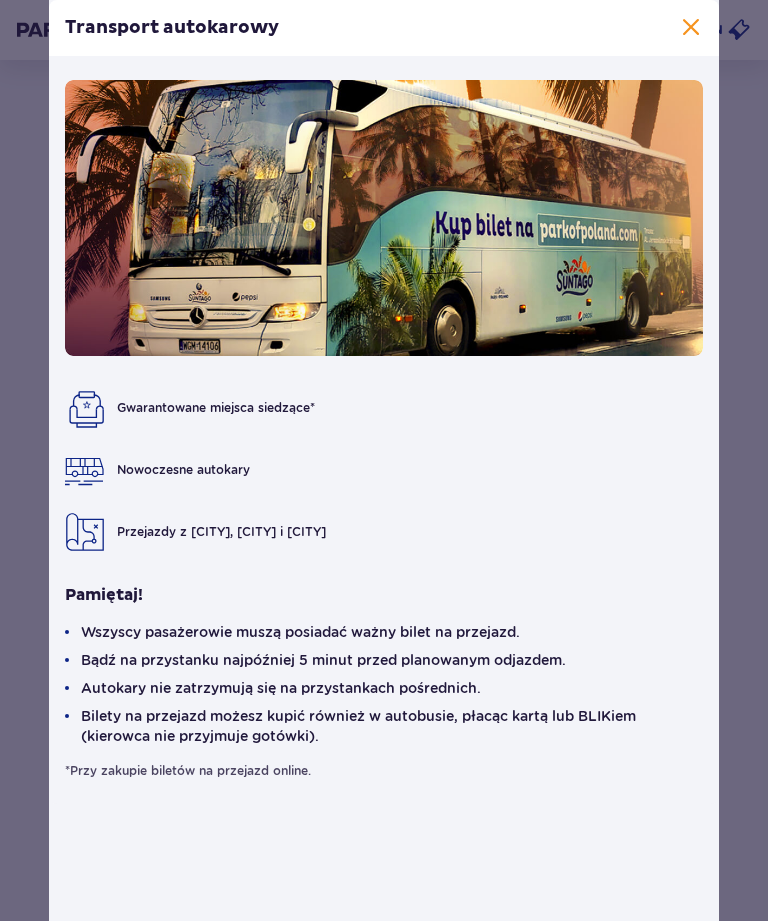 click at bounding box center [691, 28] 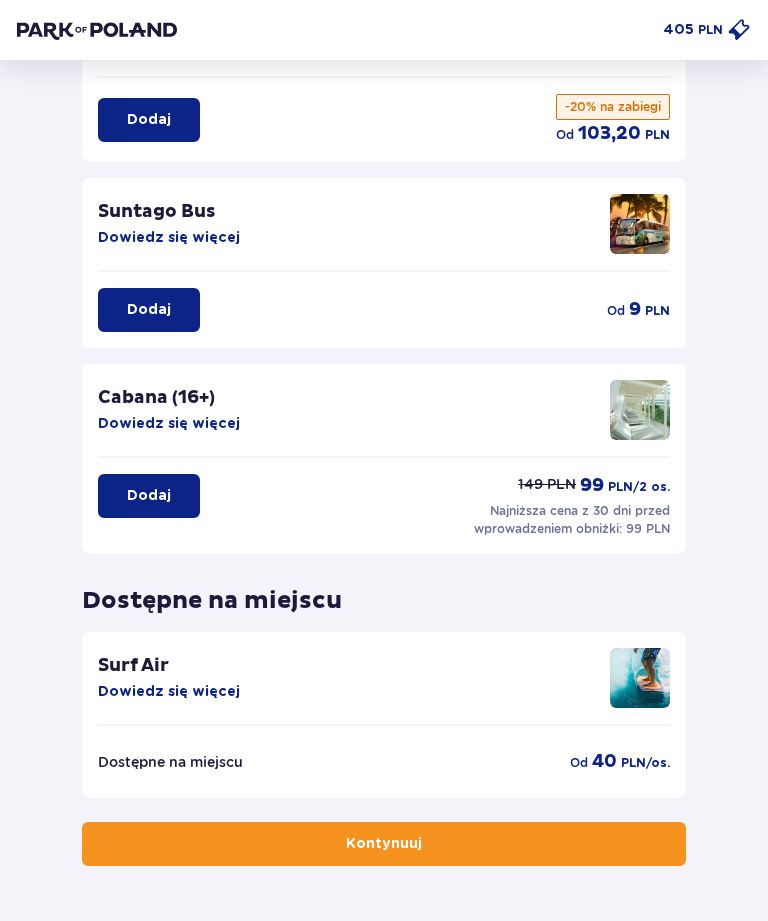 scroll, scrollTop: 221, scrollLeft: 0, axis: vertical 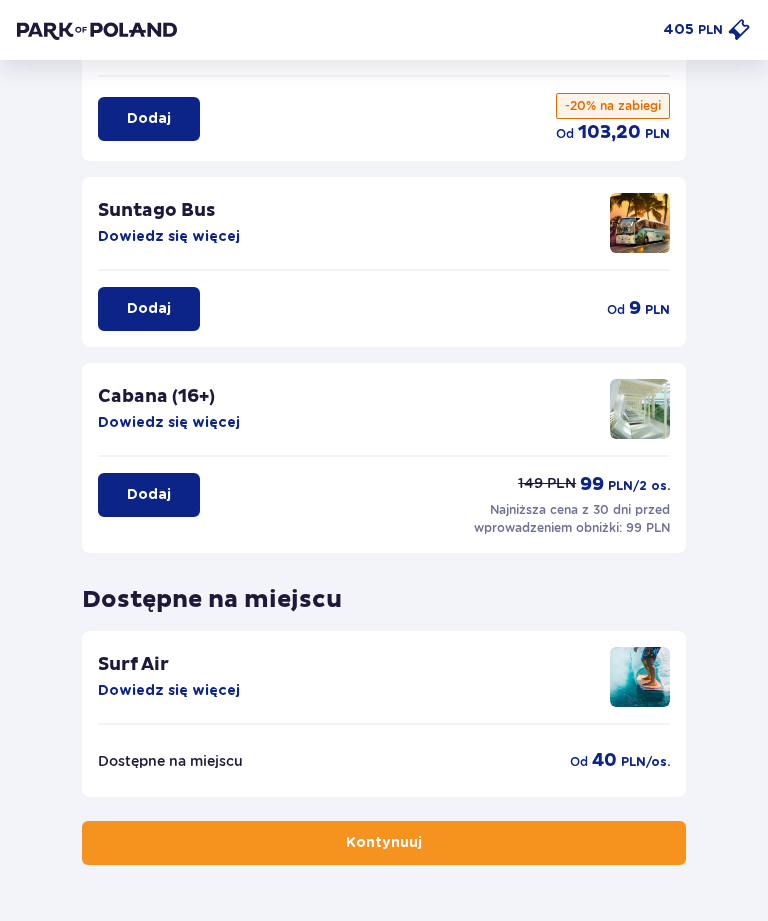 click on "Dowiedz się więcej" at bounding box center [169, 423] 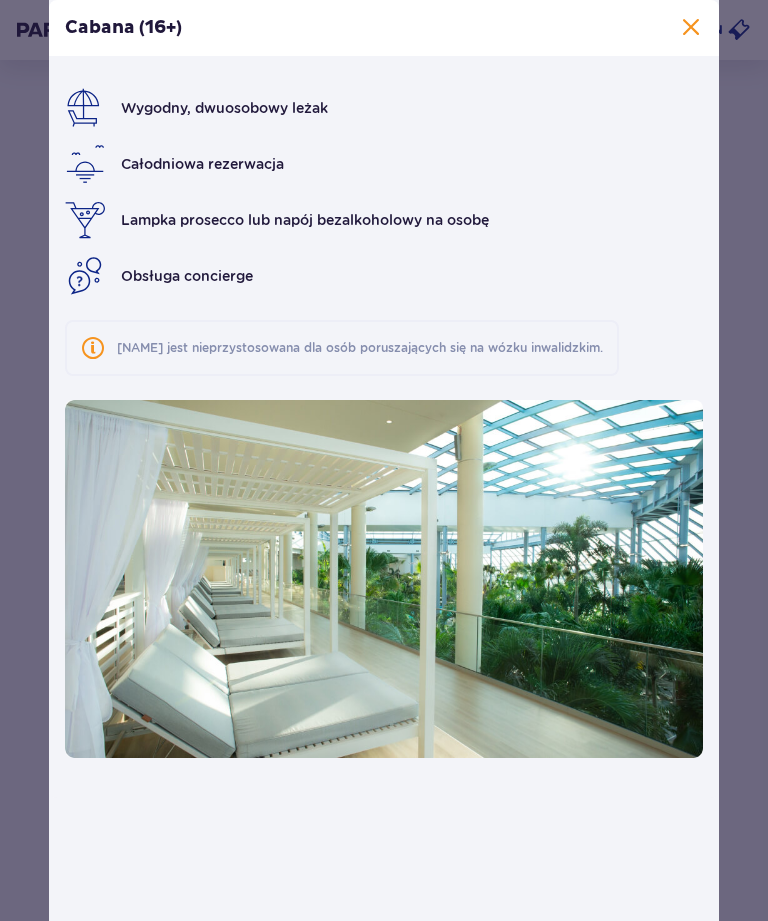 click at bounding box center (691, 28) 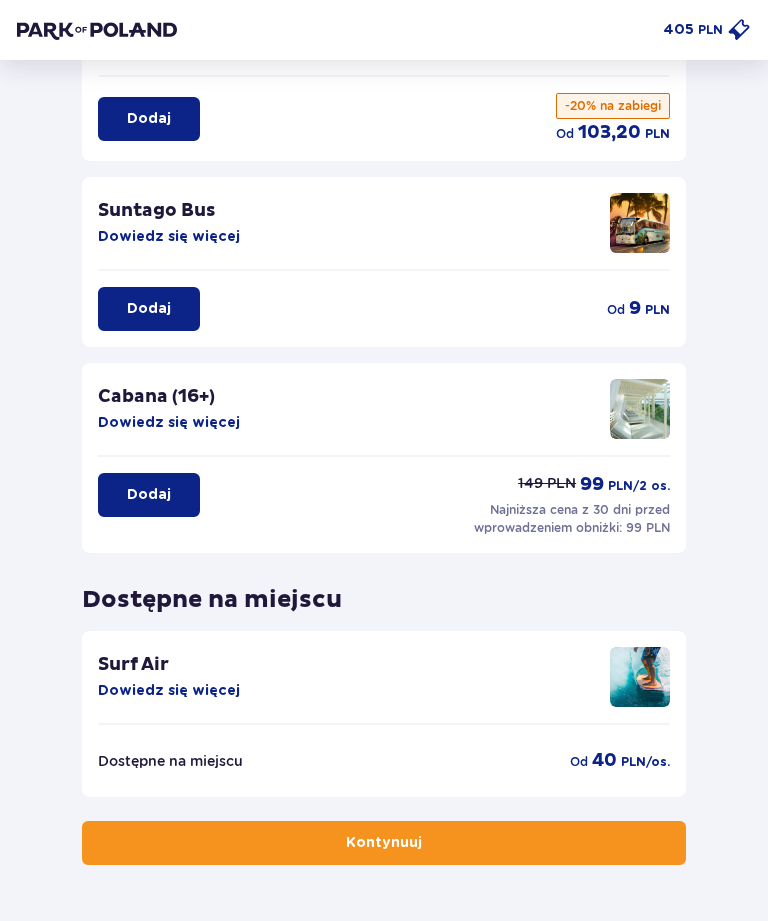click on "Kontynuuj" at bounding box center (384, 843) 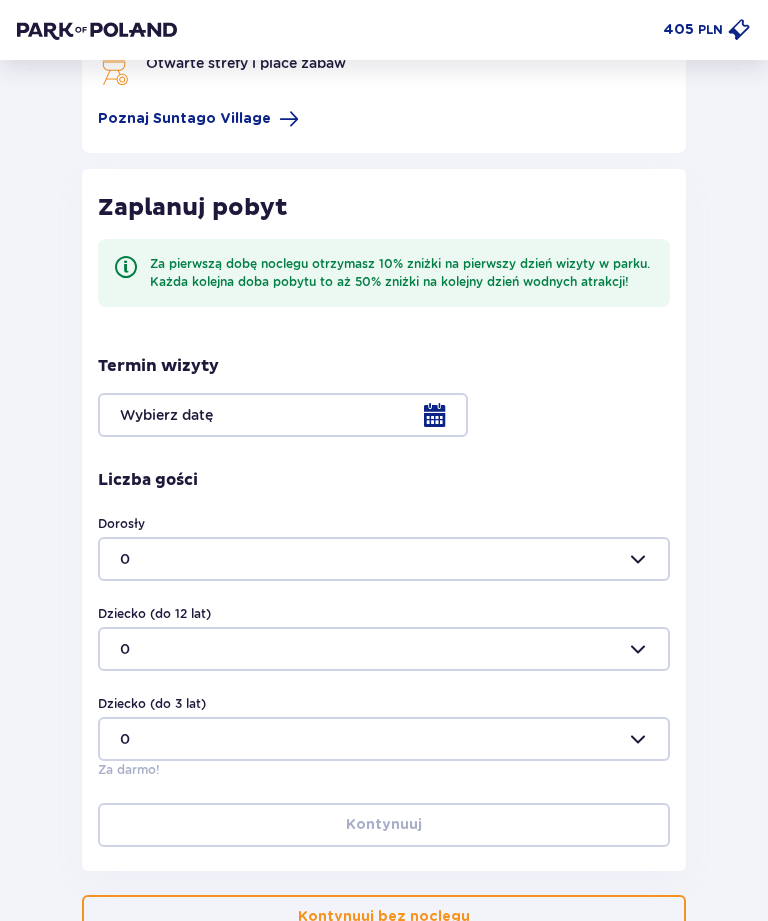 scroll, scrollTop: 349, scrollLeft: 0, axis: vertical 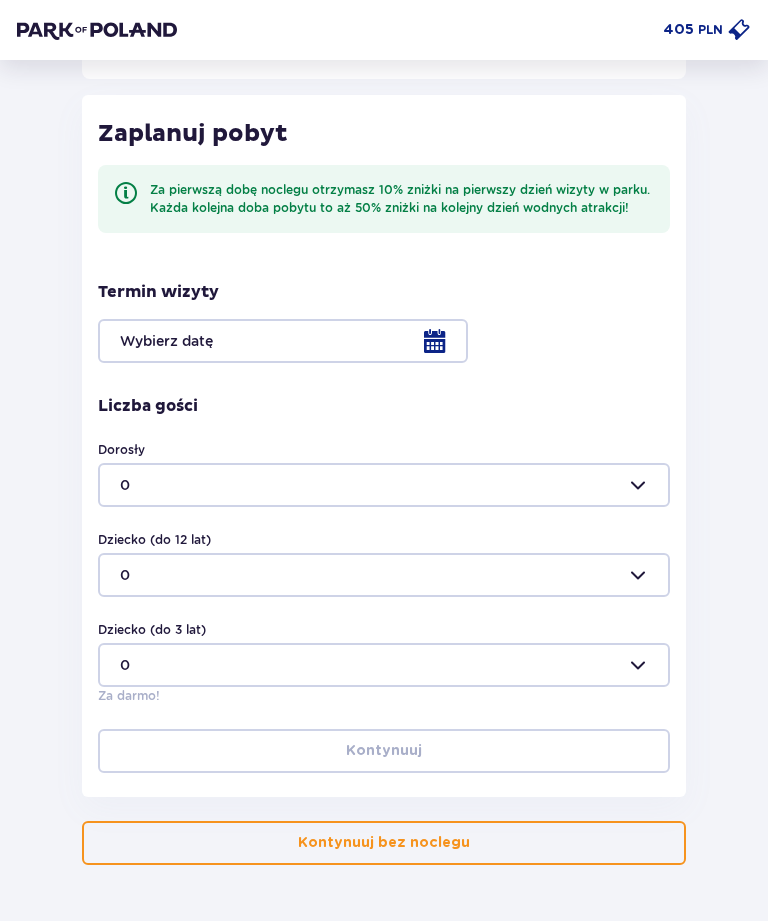 click on "Kontynuuj bez noclegu" at bounding box center [384, 843] 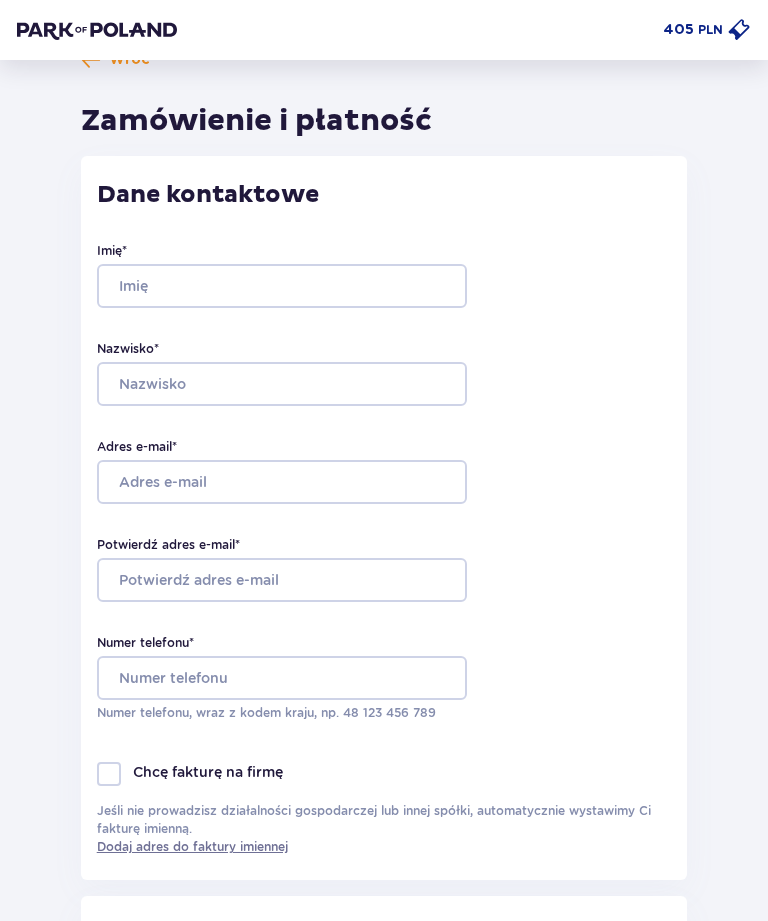 scroll, scrollTop: 0, scrollLeft: 0, axis: both 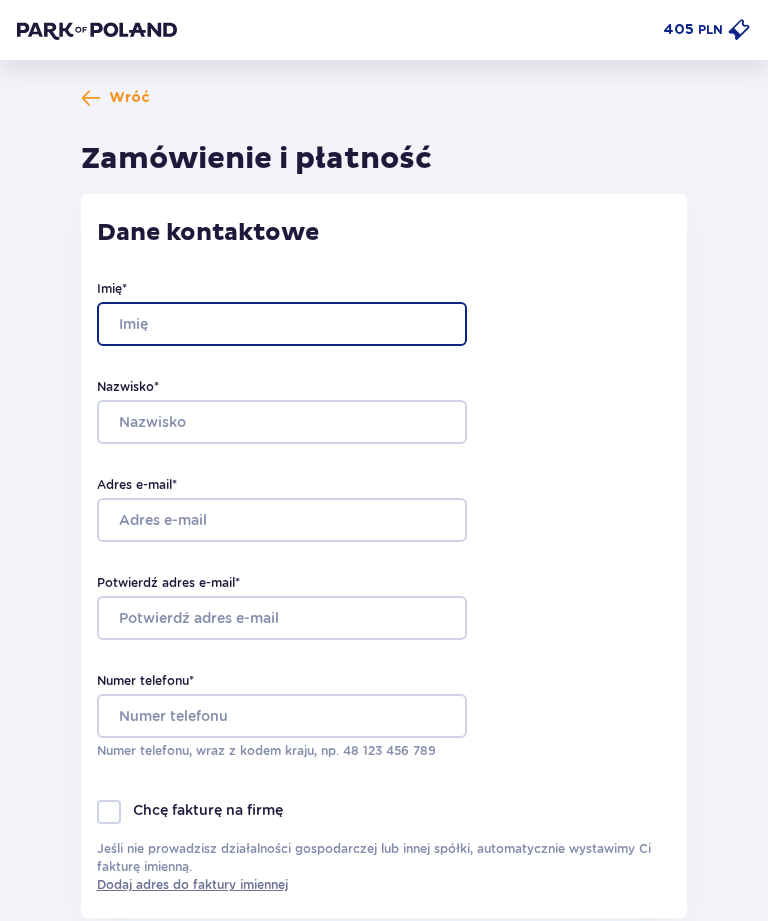 click on "Imię *" at bounding box center [282, 324] 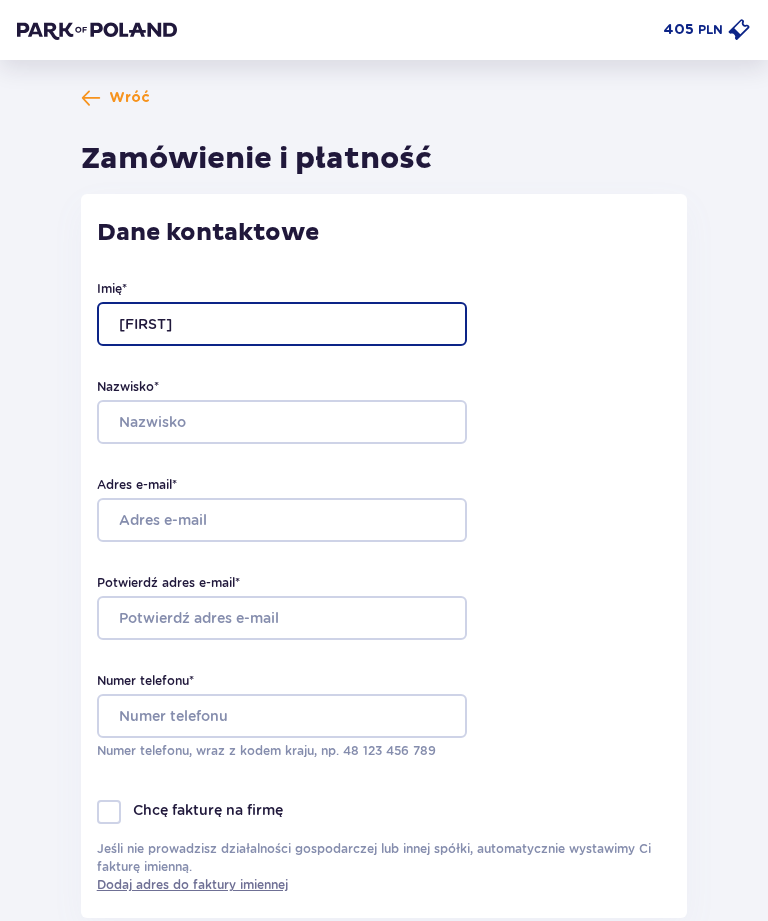 type on "Mariusz" 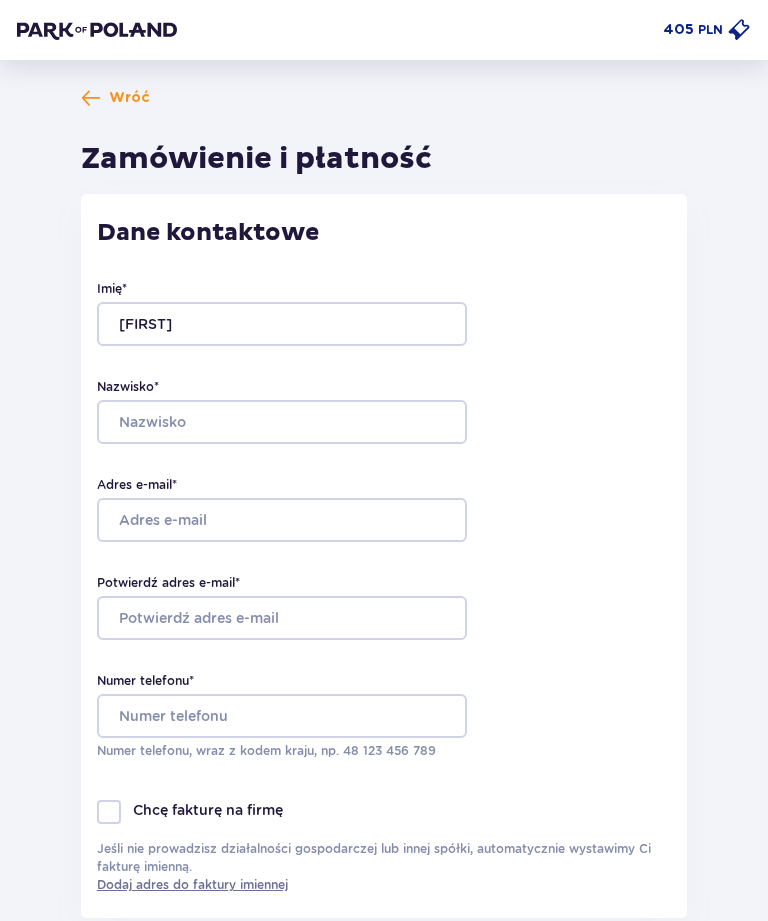 click on "Nazwisko *" at bounding box center [282, 422] 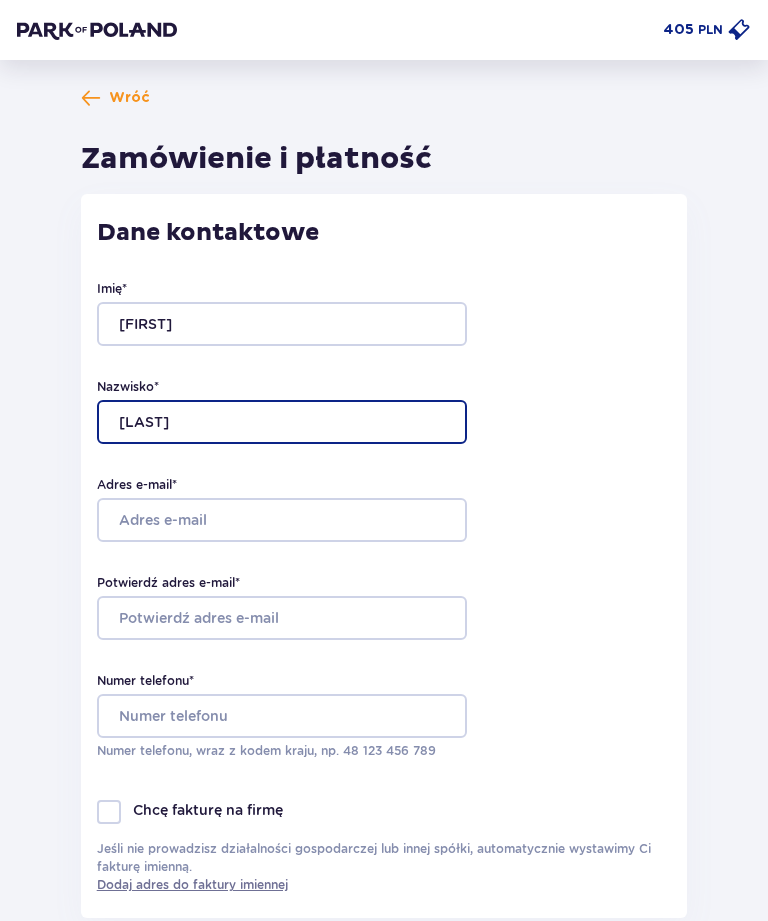 type on "Stępień" 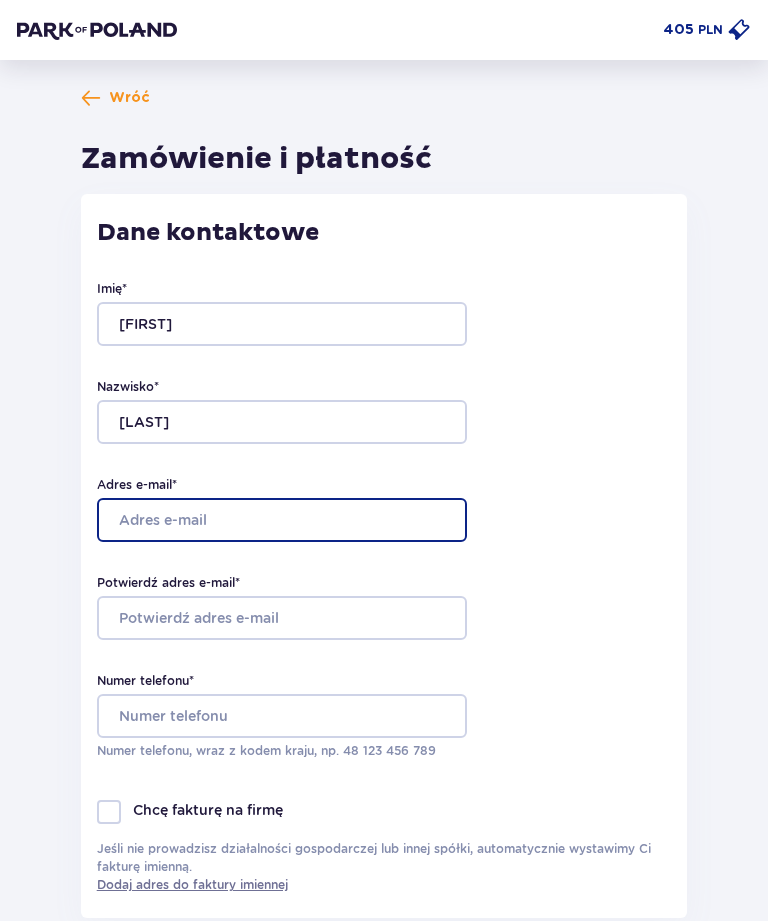 click on "Adres e-mail *" at bounding box center (282, 520) 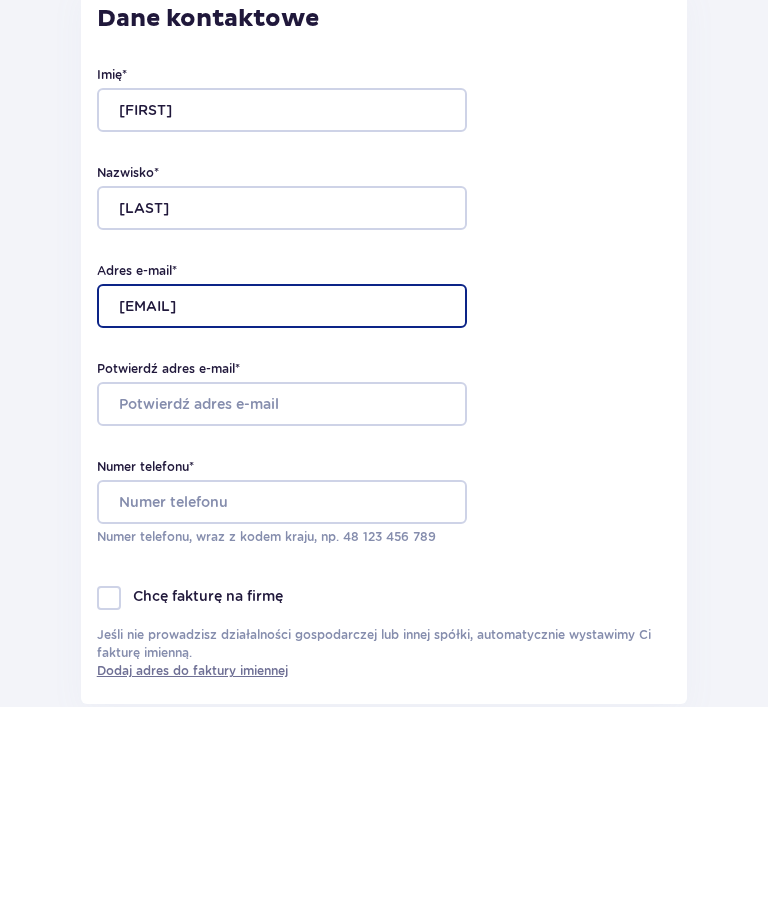 type on "mastep76@gmail.com" 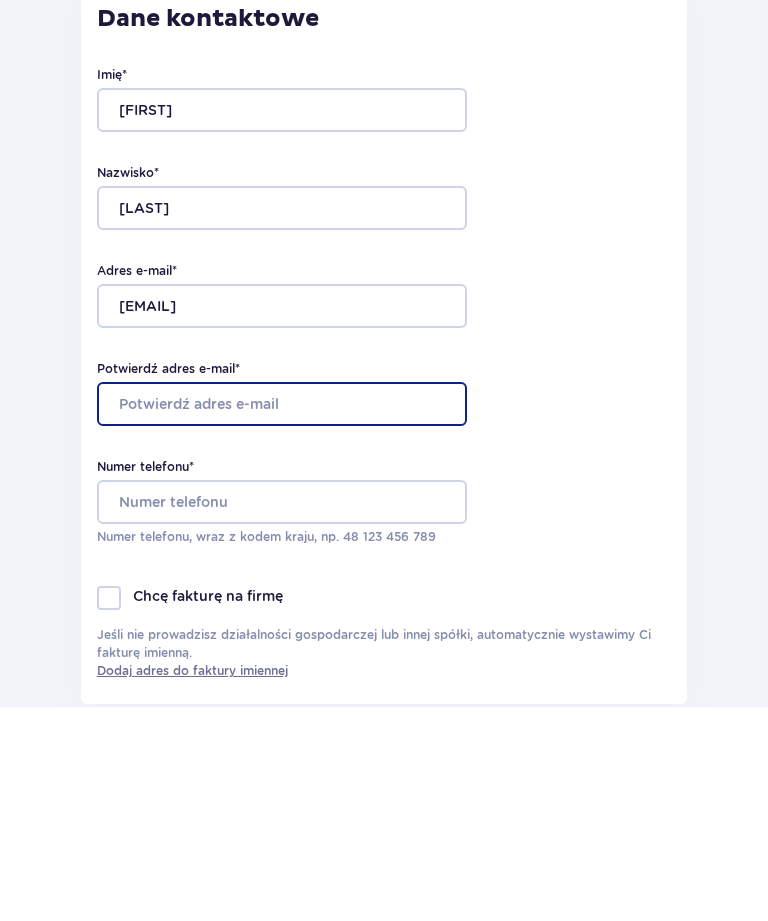 click on "Potwierdź adres e-mail *" at bounding box center (282, 618) 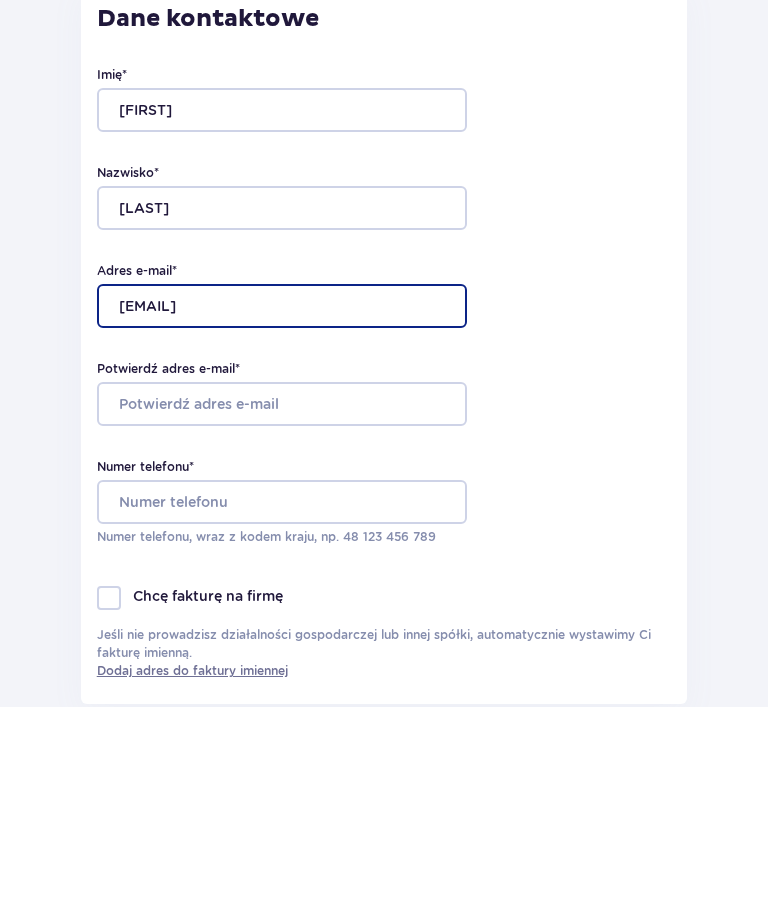 click on "mastep76@gmail.com" at bounding box center [282, 520] 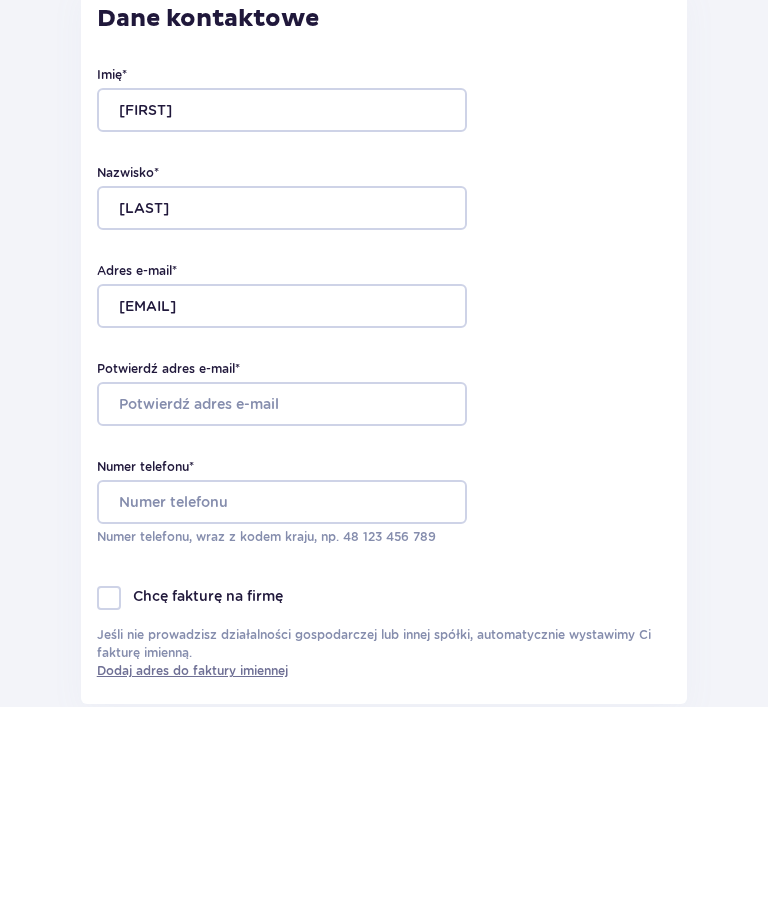 click on "Potwierdź adres e-mail *" at bounding box center [282, 618] 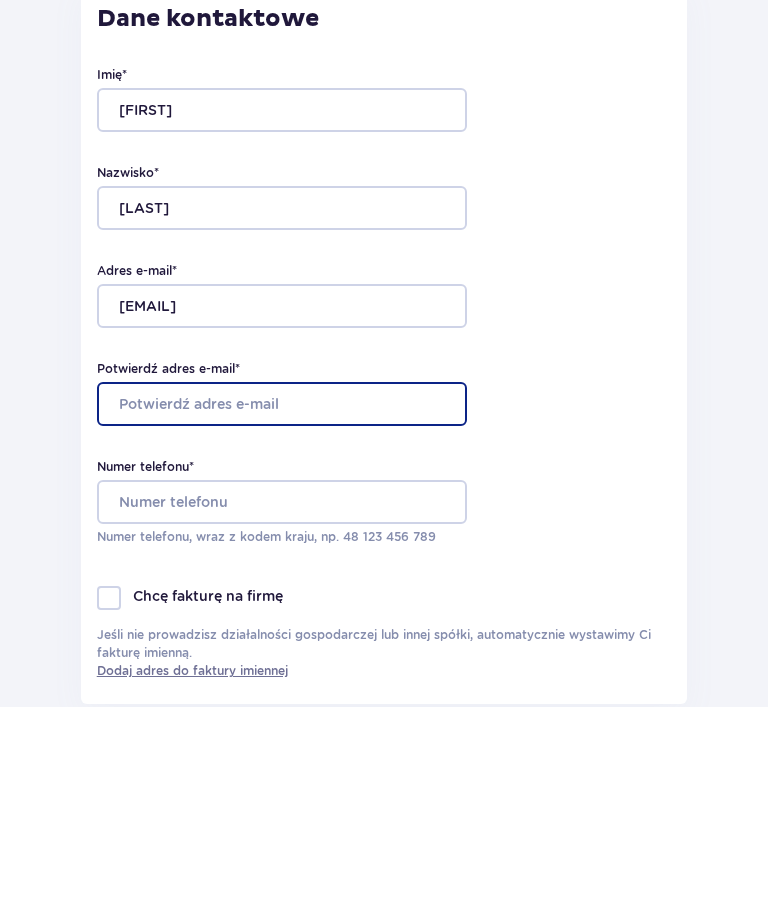 click on "Potwierdź adres e-mail *" at bounding box center (282, 618) 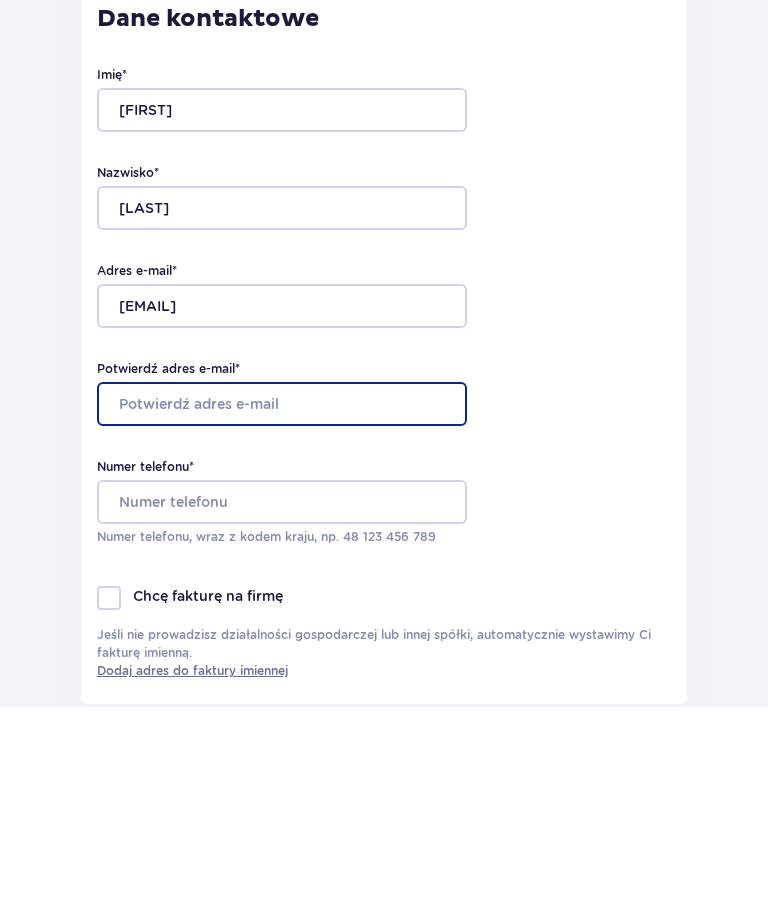click on "Potwierdź adres e-mail *" at bounding box center [282, 618] 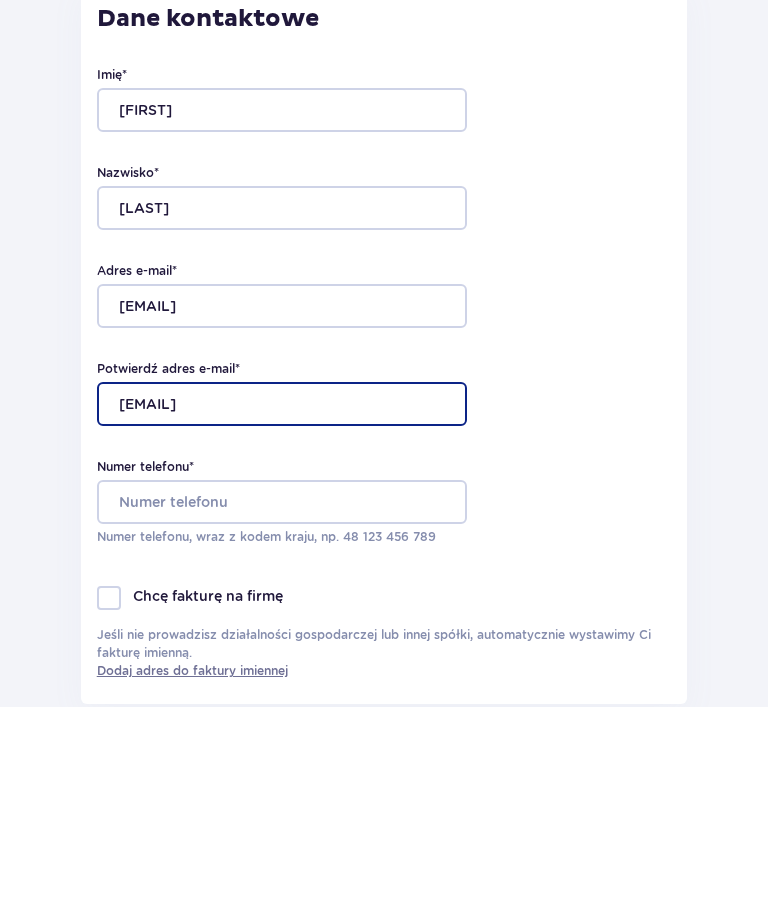 type on "mastep76@gmail.com" 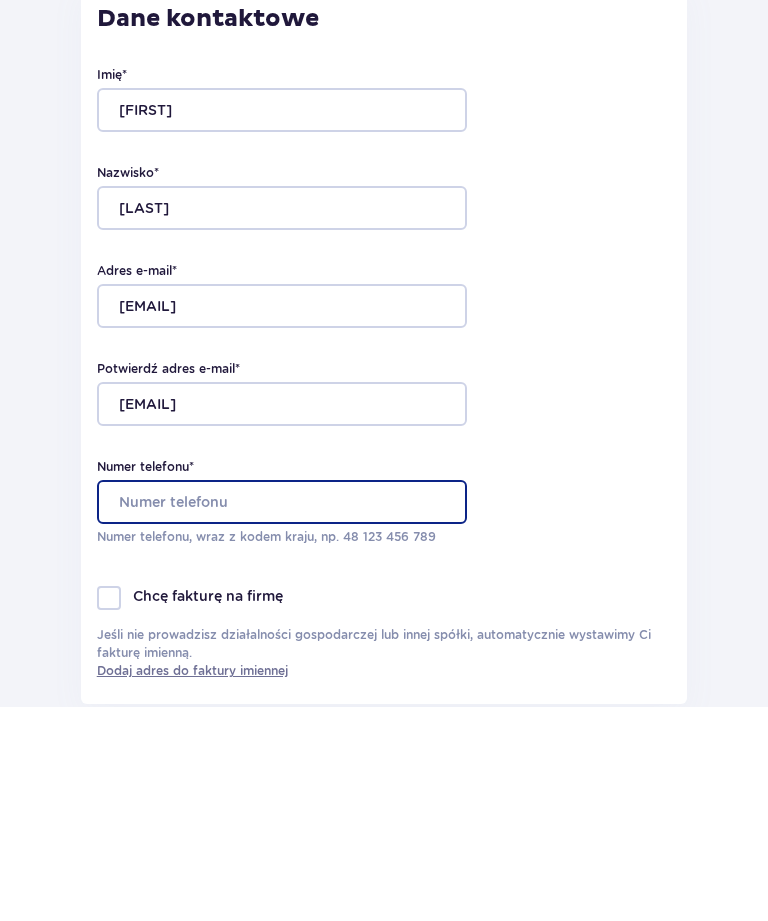 click on "Numer telefonu *" at bounding box center [282, 716] 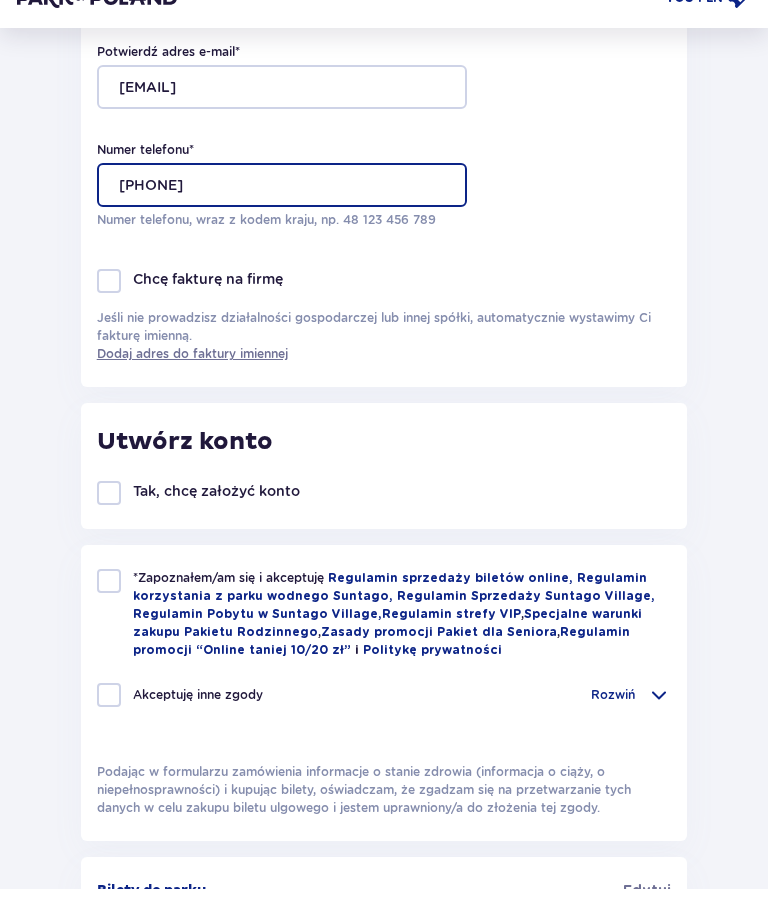 scroll, scrollTop: 502, scrollLeft: 0, axis: vertical 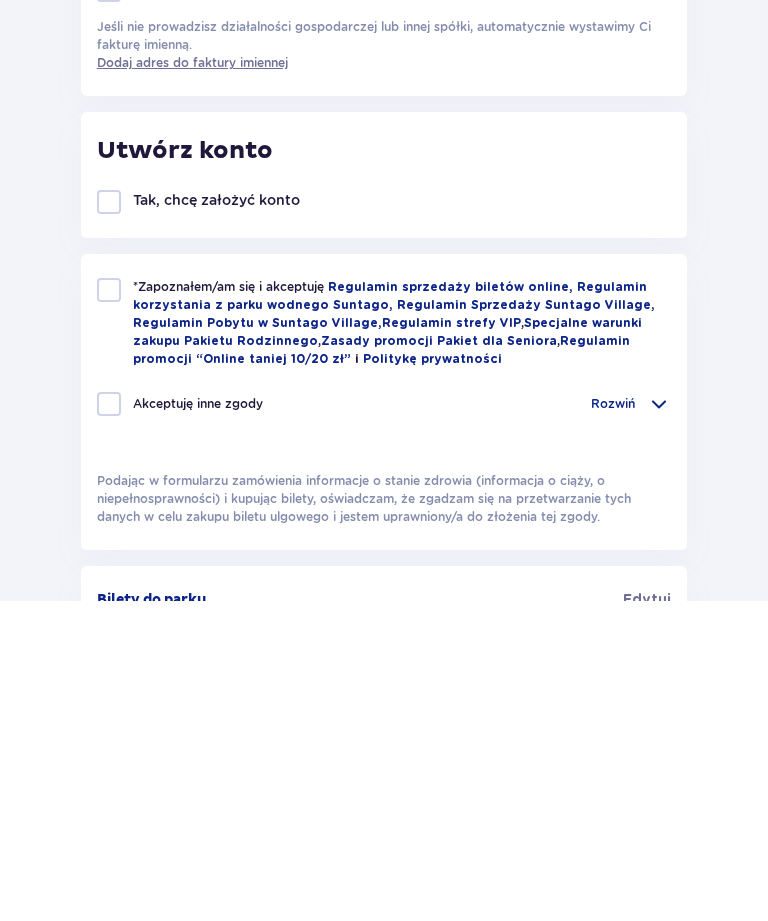 type on "693683195" 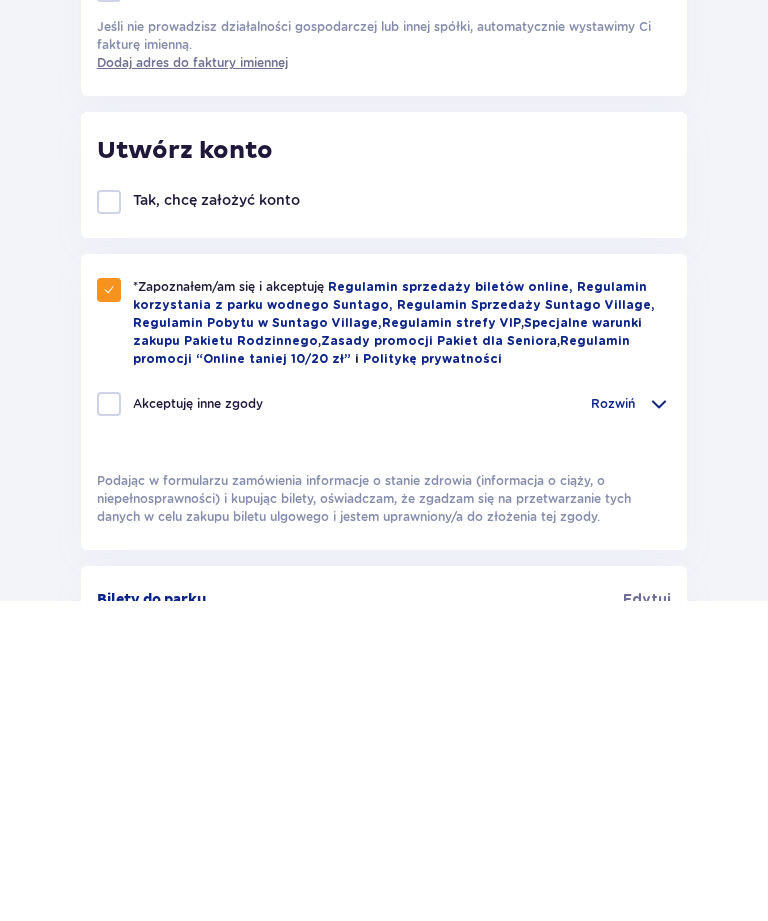scroll, scrollTop: 822, scrollLeft: 0, axis: vertical 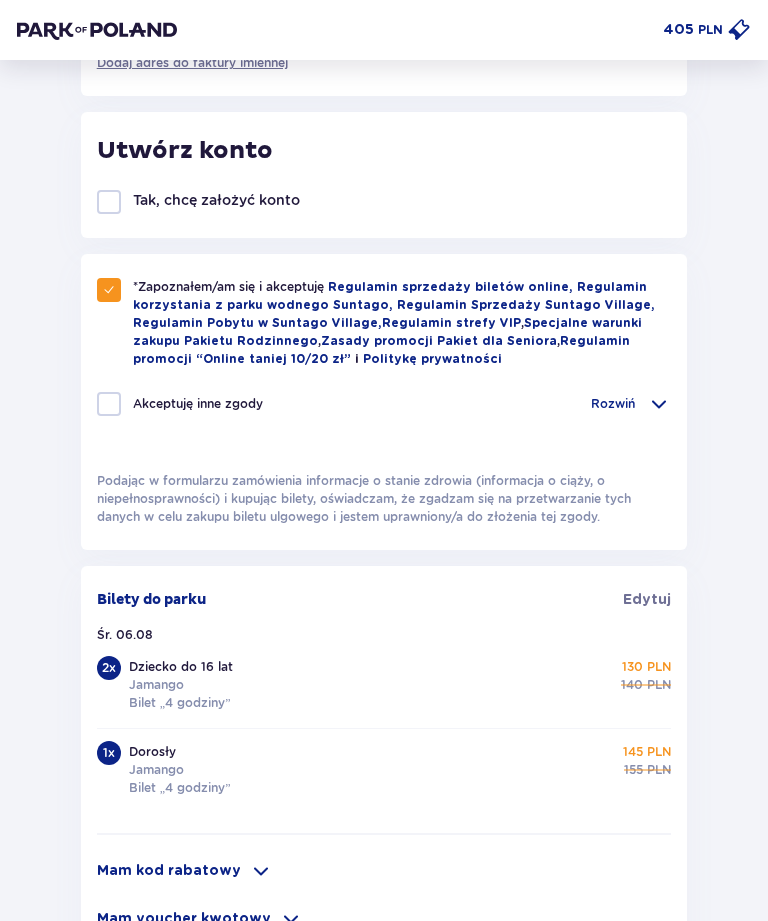 click at bounding box center (659, 404) 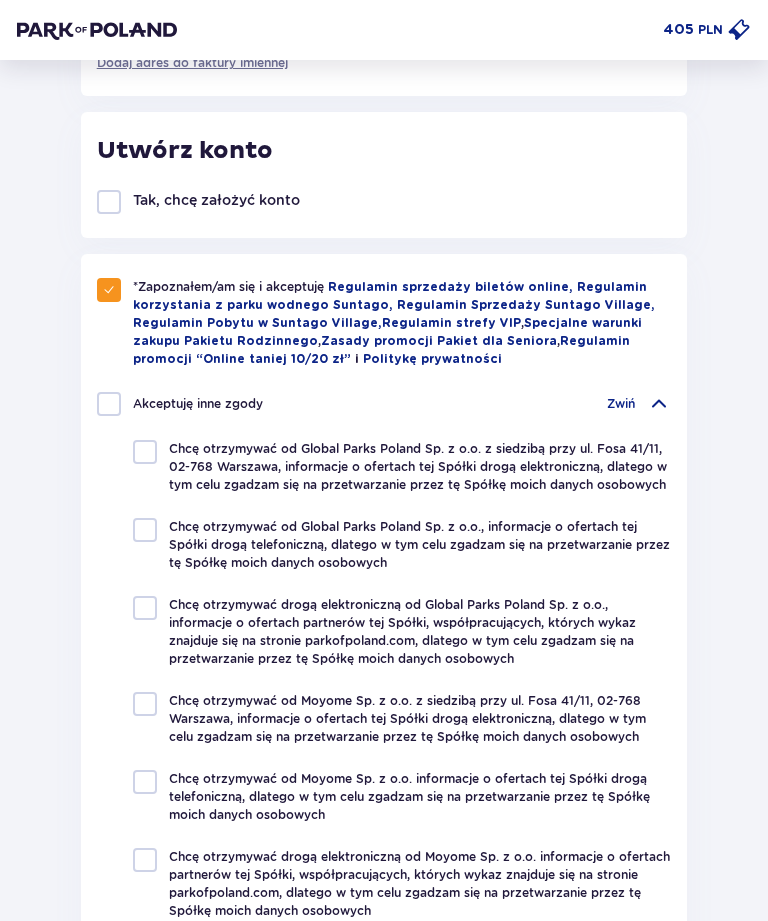 click at bounding box center [659, 404] 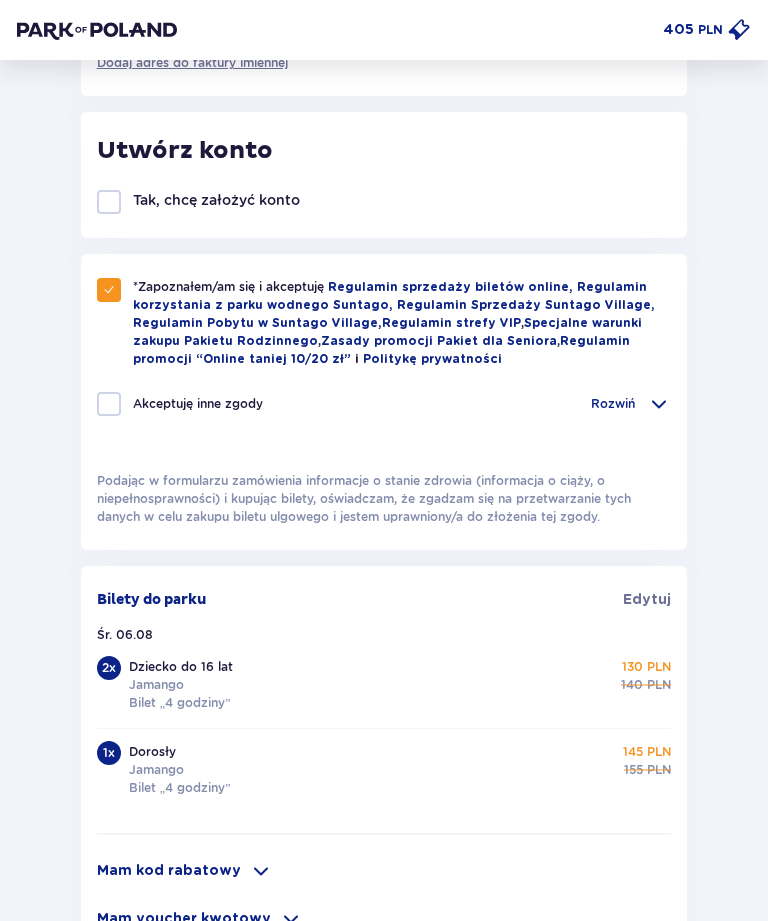 click at bounding box center [659, 404] 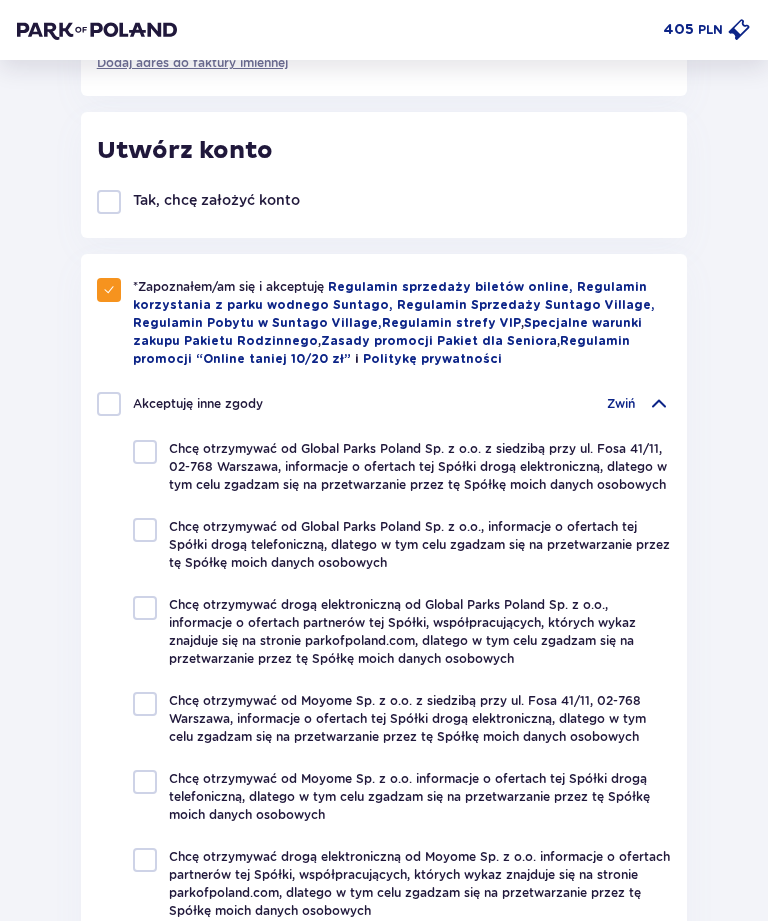 click at bounding box center (659, 404) 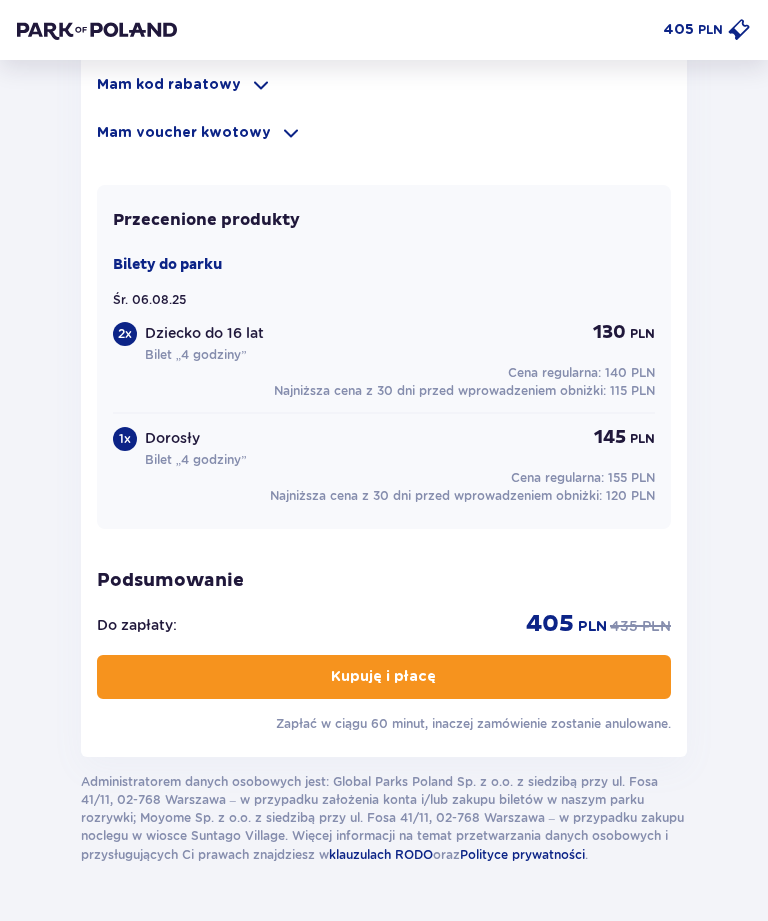 scroll, scrollTop: 1613, scrollLeft: 0, axis: vertical 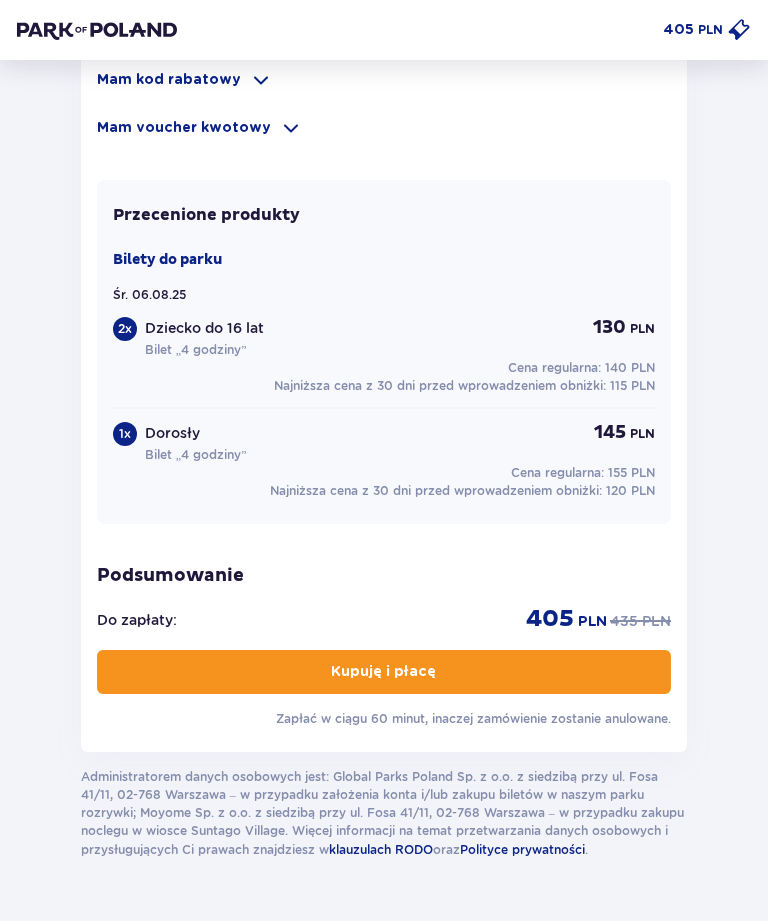 click on "Kupuję i płacę" at bounding box center [384, 672] 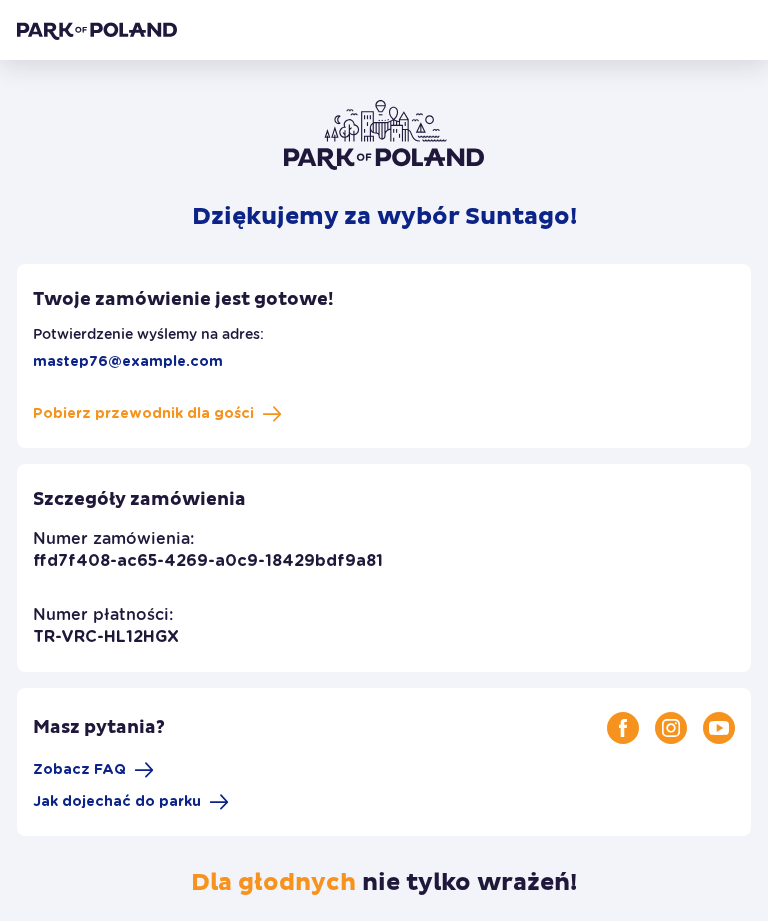 scroll, scrollTop: 0, scrollLeft: 0, axis: both 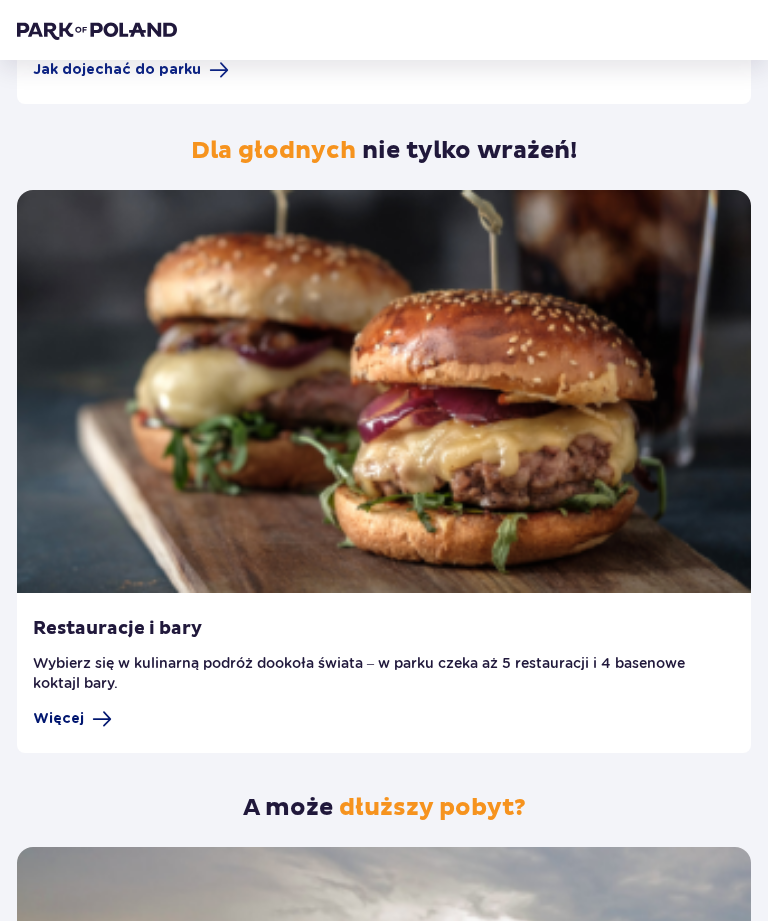 click at bounding box center [102, 720] 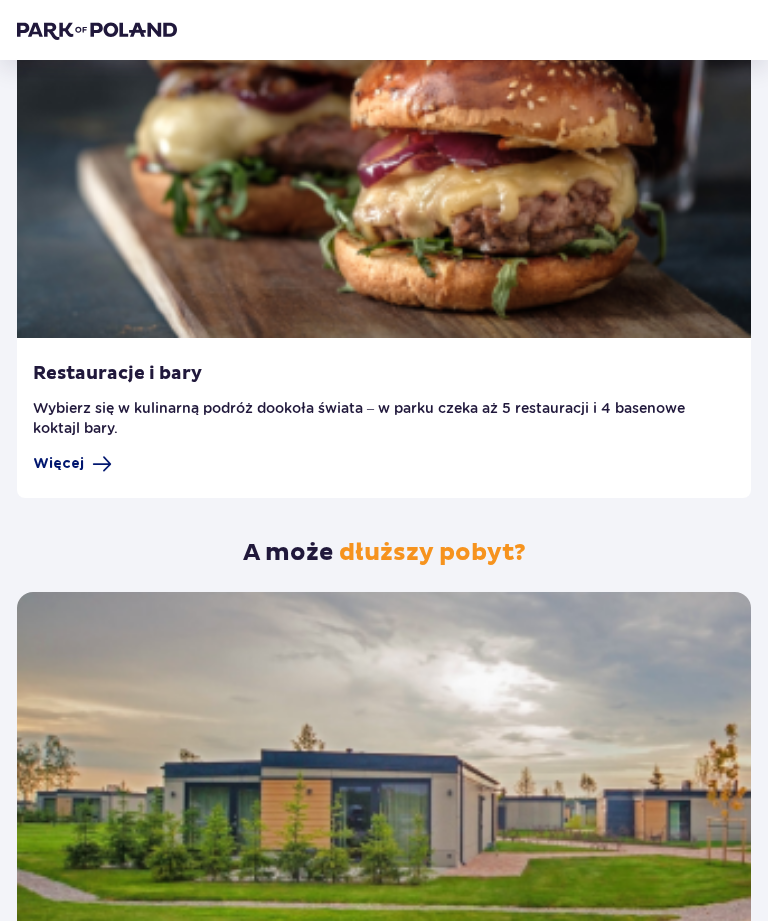 scroll, scrollTop: 991, scrollLeft: 0, axis: vertical 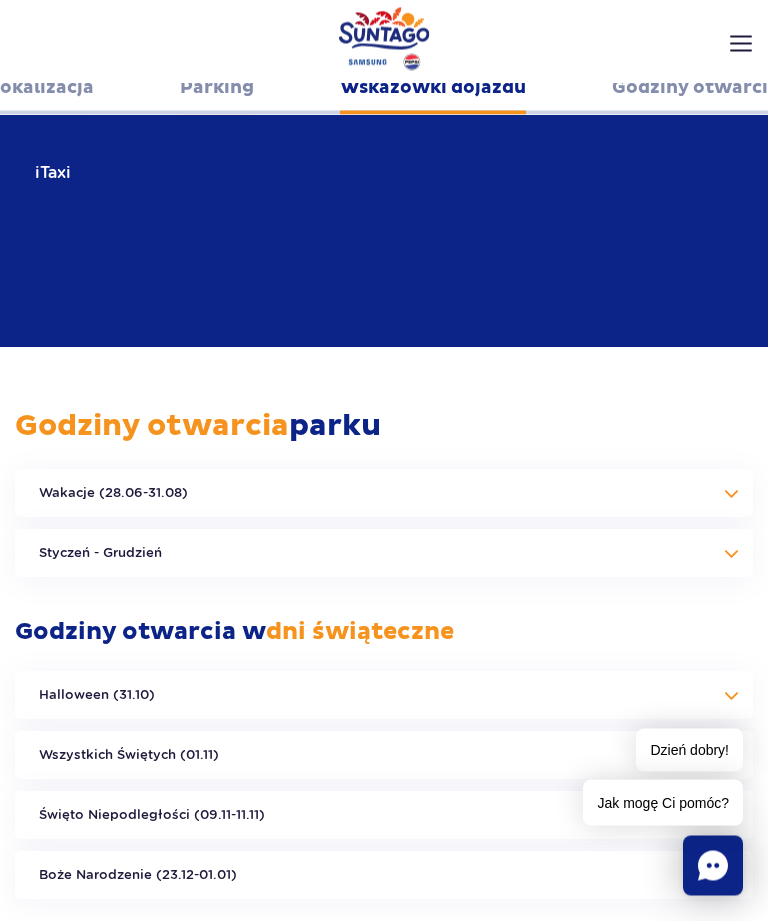 click on "Wakacje (28.06-31.08)" at bounding box center (384, 494) 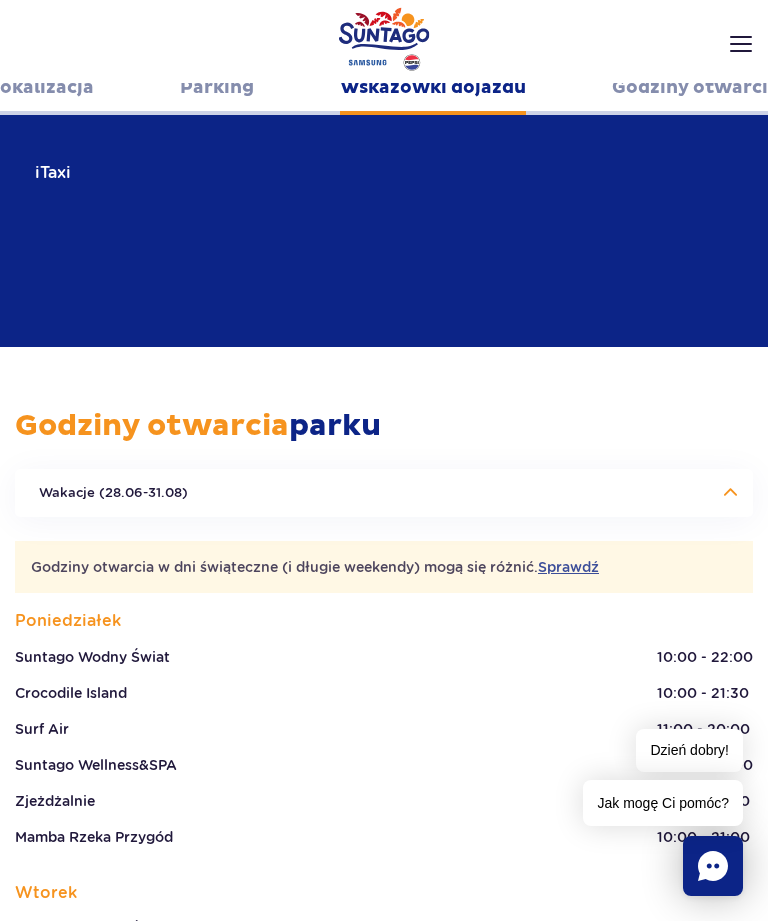 click on "Wakacje (28.06-31.08)" at bounding box center (384, 493) 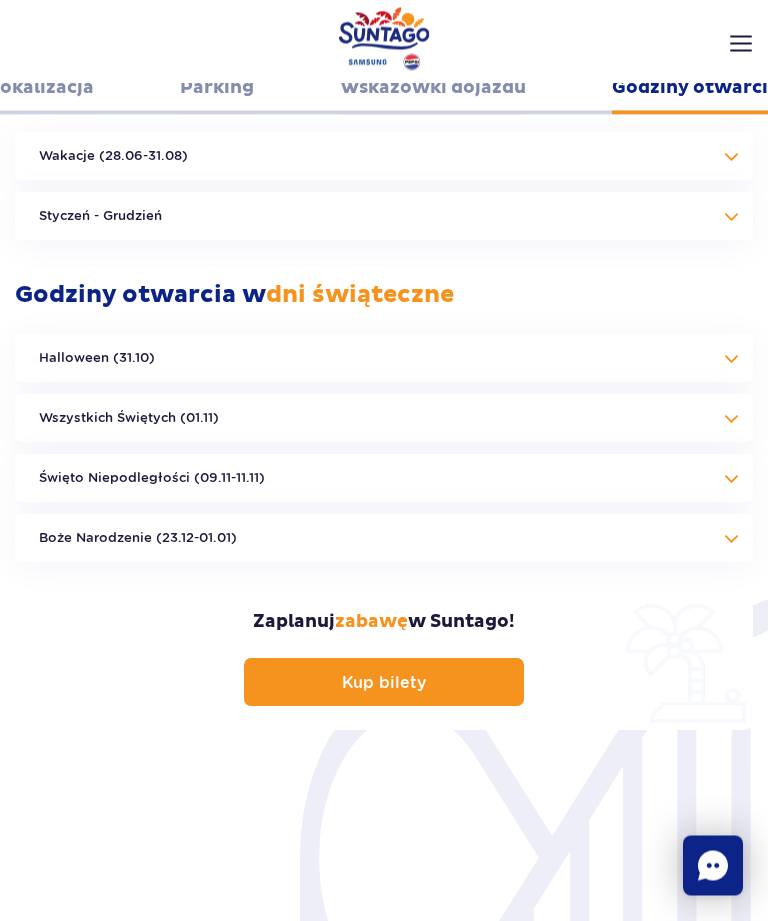 scroll, scrollTop: 3740, scrollLeft: 0, axis: vertical 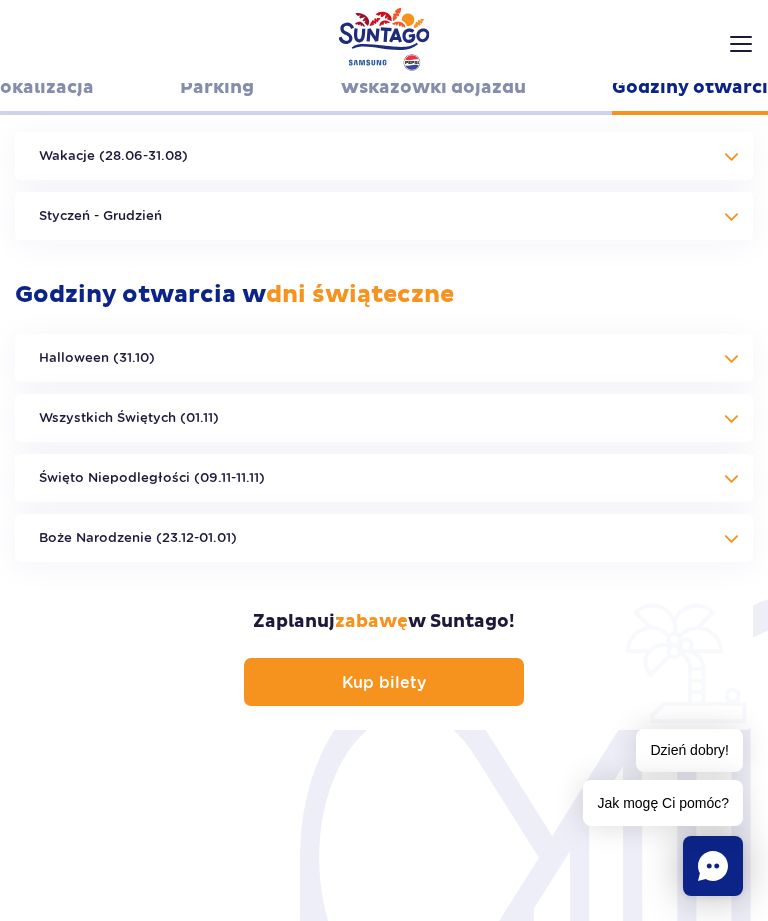 click on "Wszystkich Świętych (01.11)" at bounding box center (384, 418) 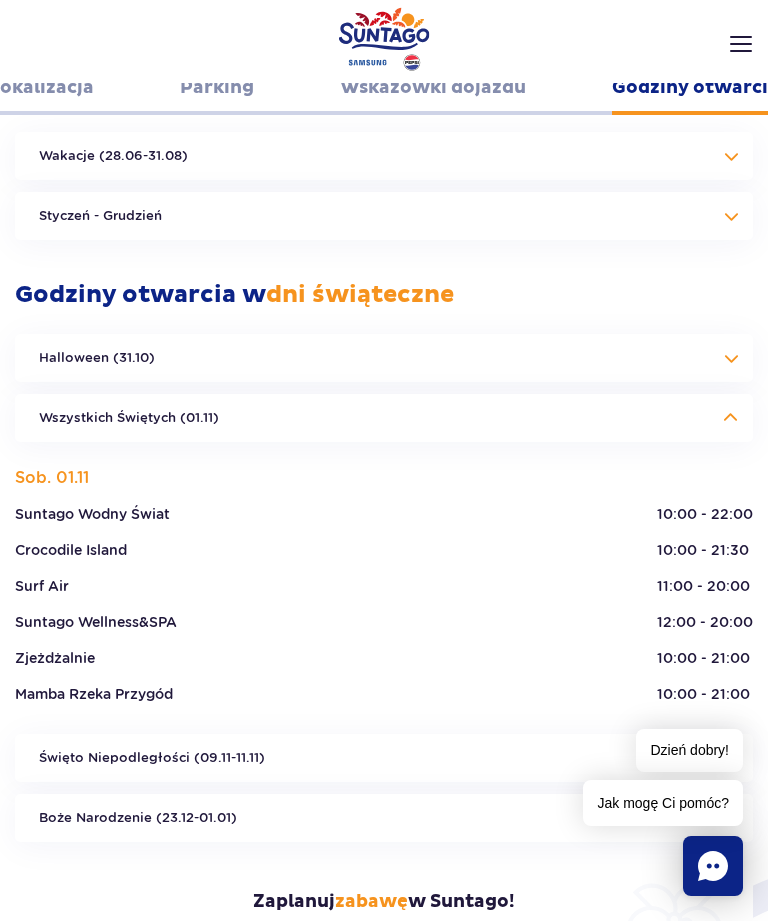 click on "Wszystkich Świętych (01.11)" at bounding box center [384, 418] 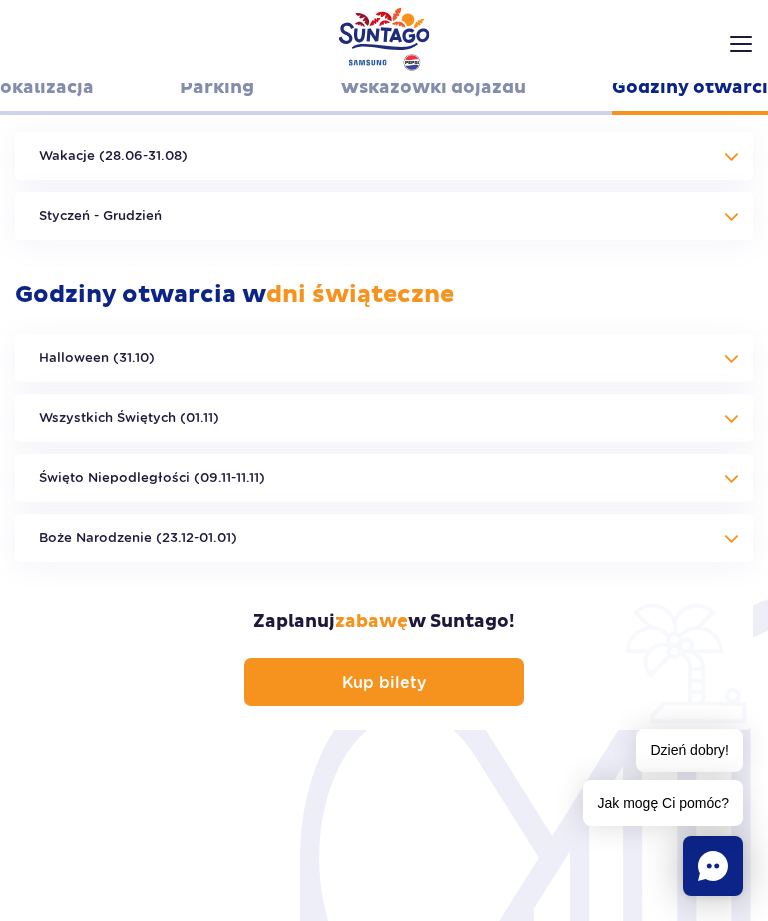 click on "Święto Niepodległości (09.11-11.11)" at bounding box center [384, 478] 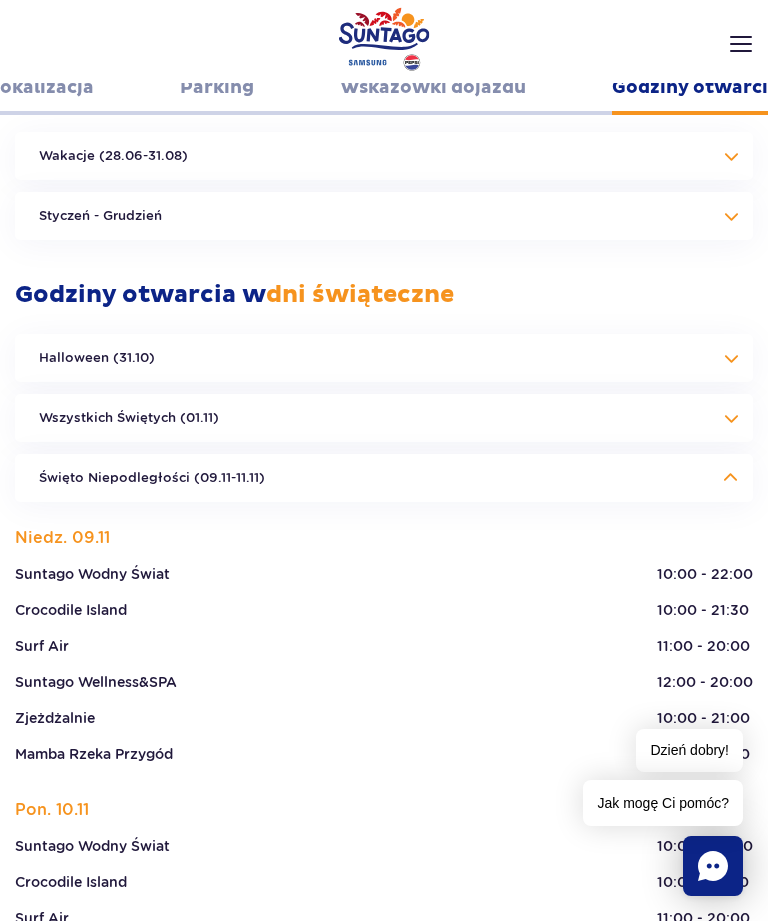 click on "Święto Niepodległości (09.11-11.11)" at bounding box center [384, 478] 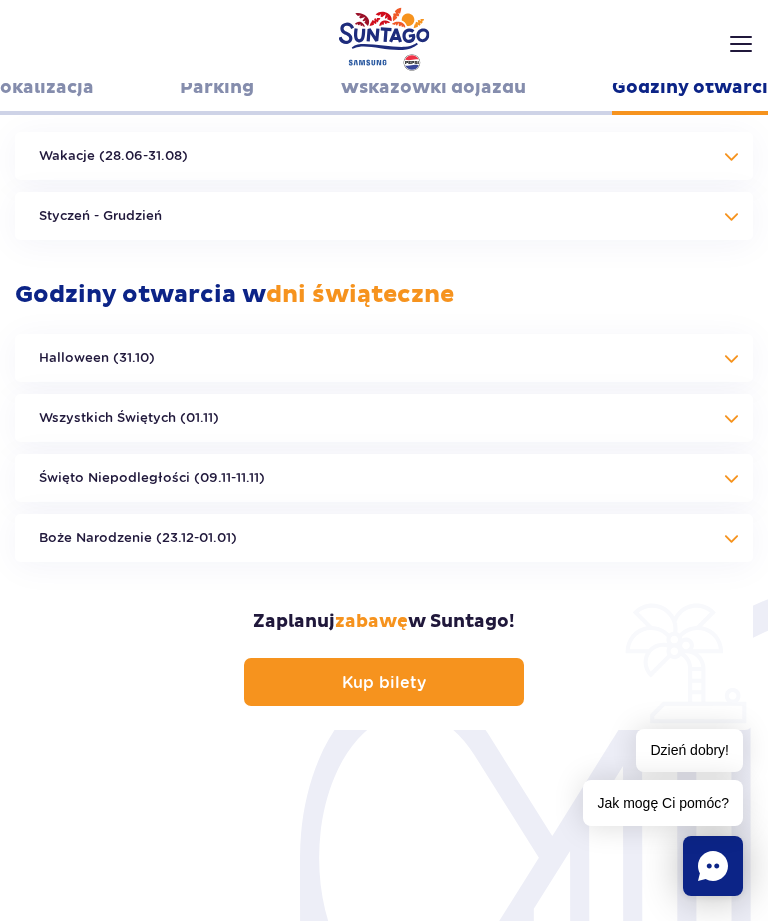 click on "Boże Narodzenie (23.12-01.01)" at bounding box center [384, 538] 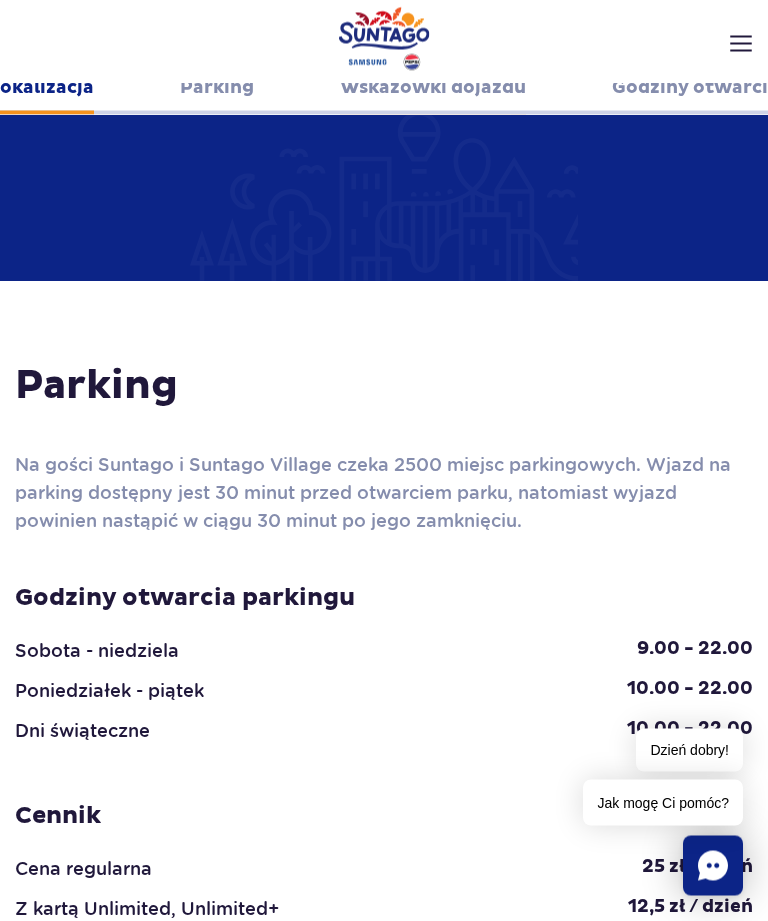 scroll, scrollTop: 1733, scrollLeft: 0, axis: vertical 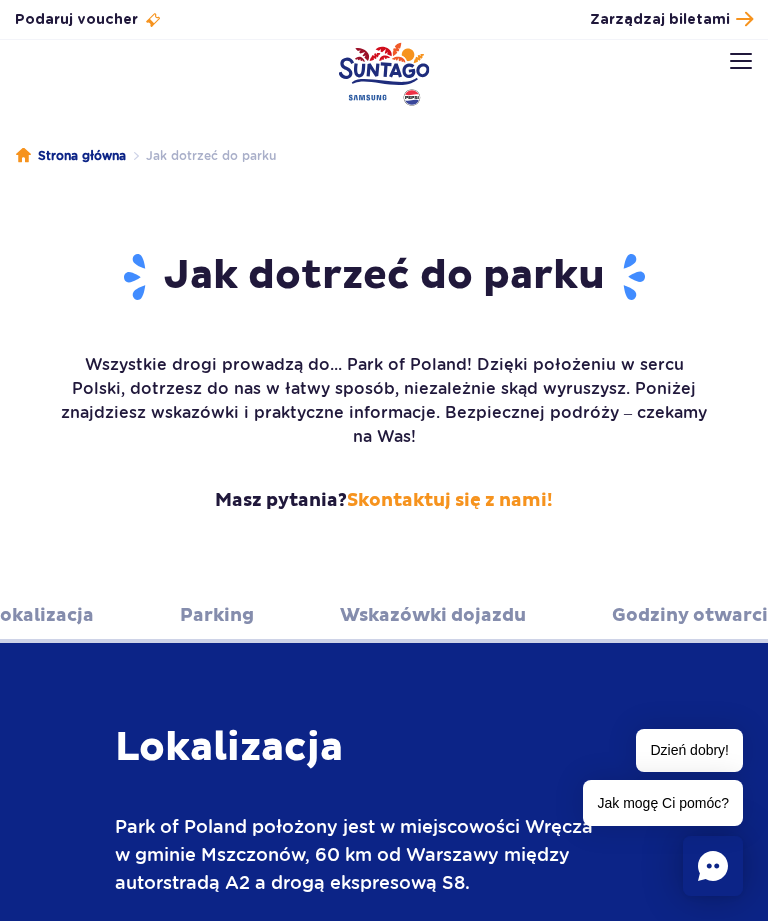 click on "Wskazówki dojazdu" at bounding box center [433, 615] 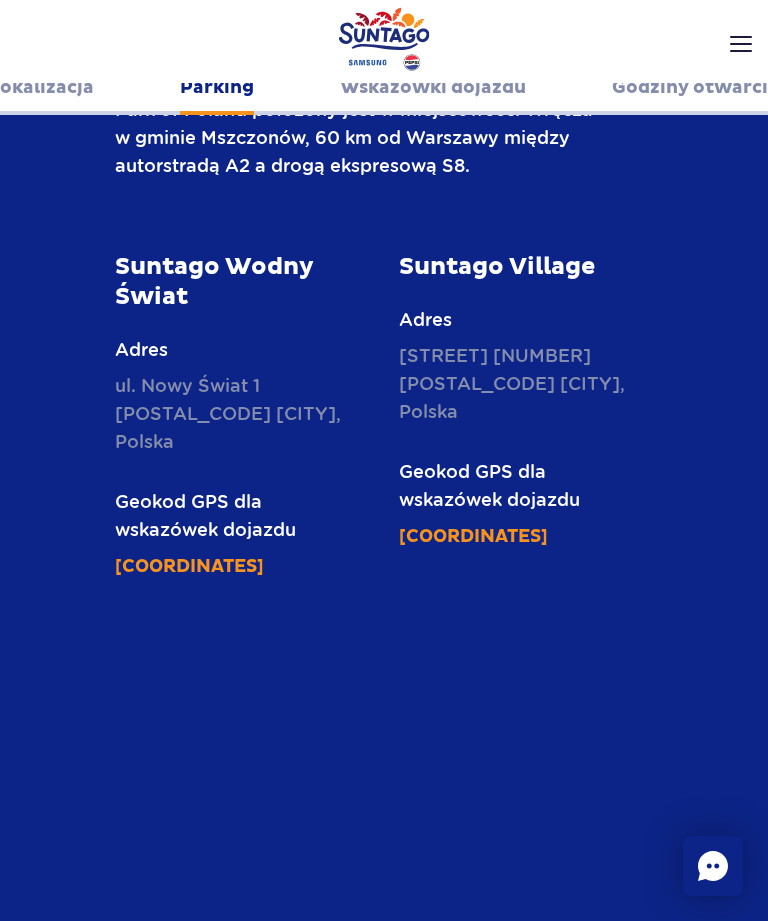 scroll, scrollTop: 2724, scrollLeft: 0, axis: vertical 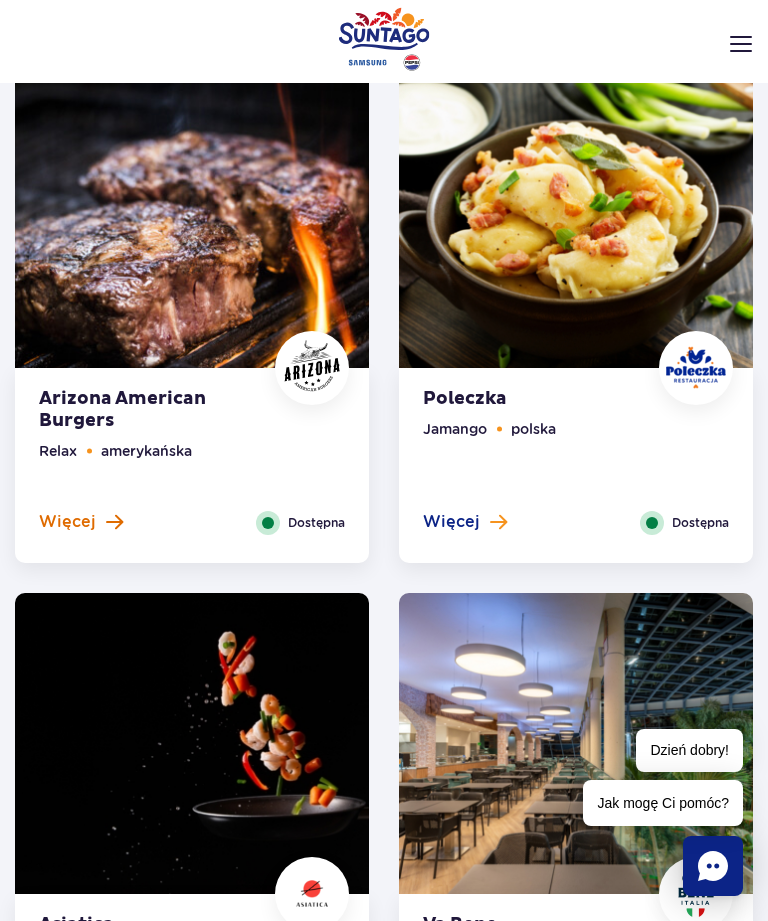 click on "Więcej" at bounding box center (67, 522) 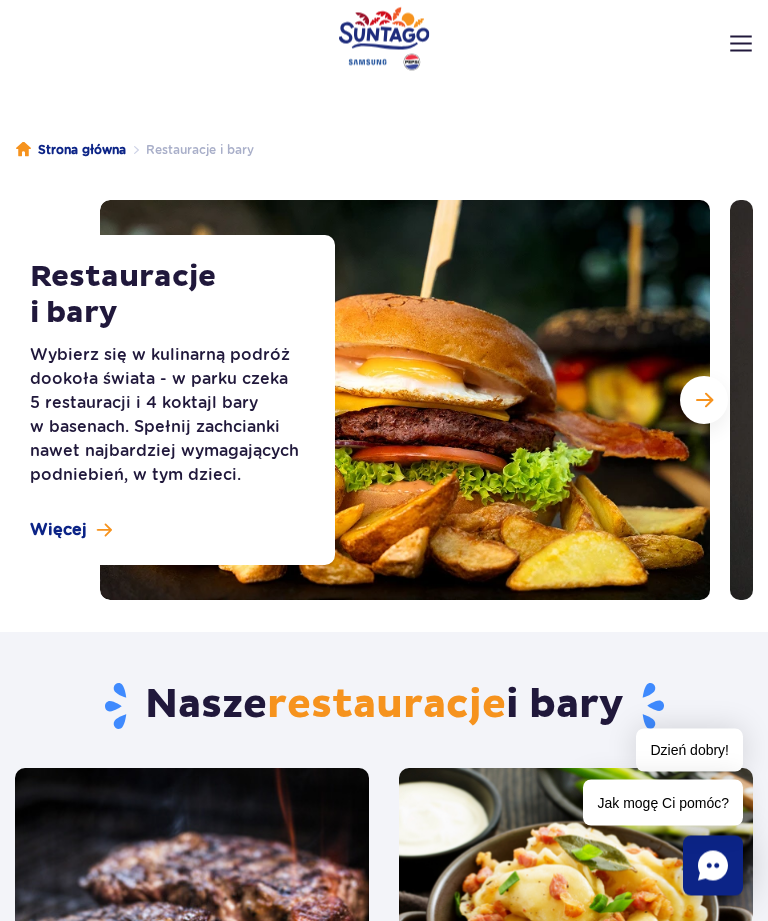scroll, scrollTop: 0, scrollLeft: 0, axis: both 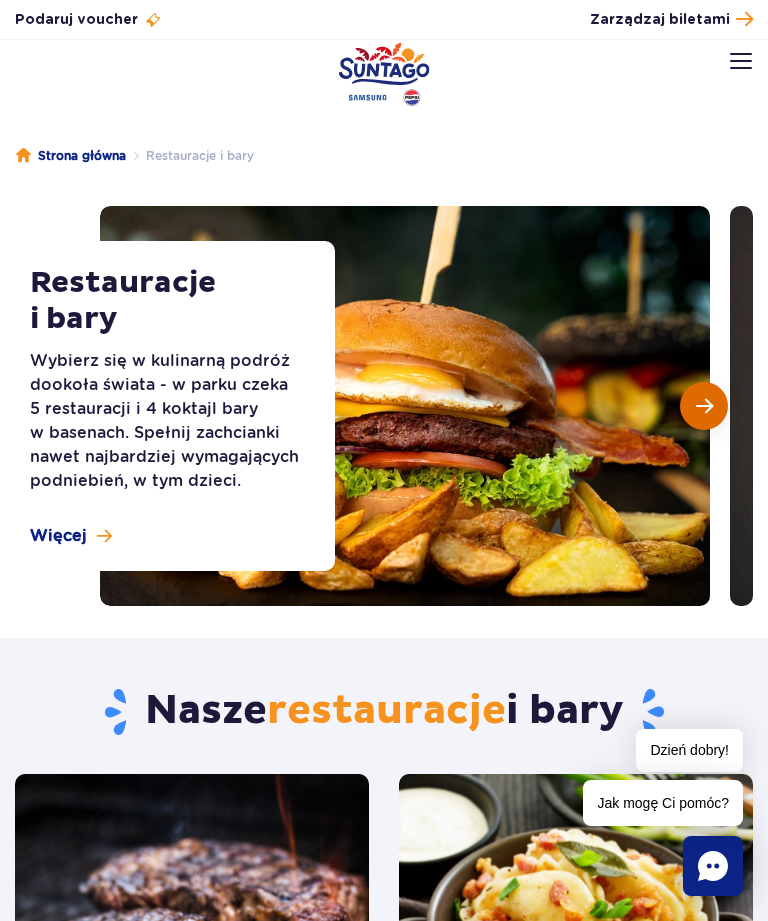 click at bounding box center (704, 406) 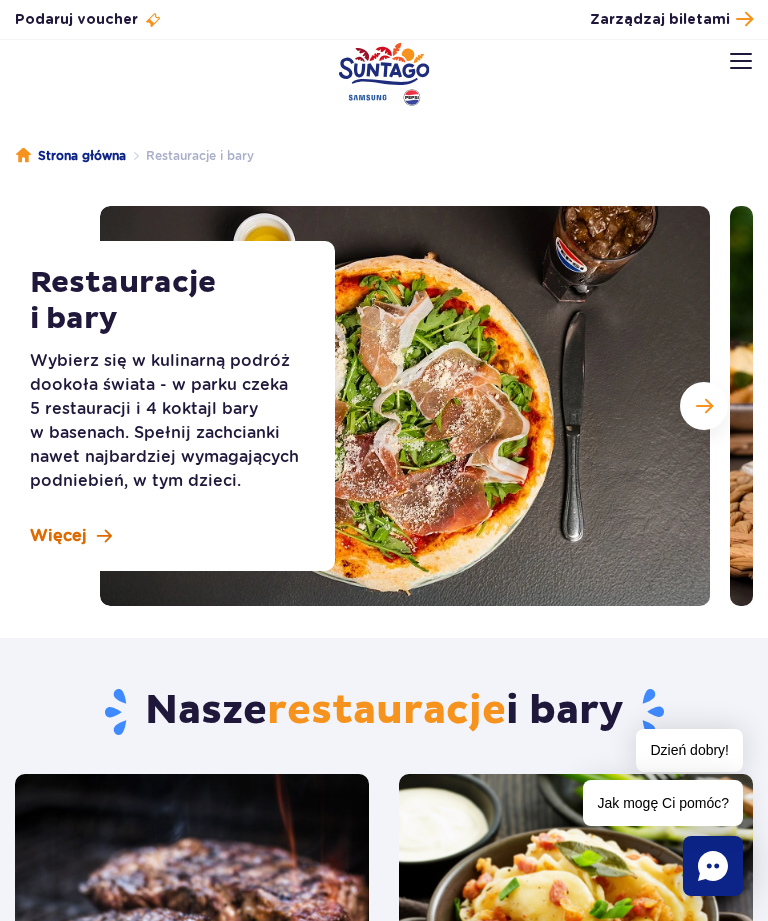 click on "Więcej" at bounding box center [58, 536] 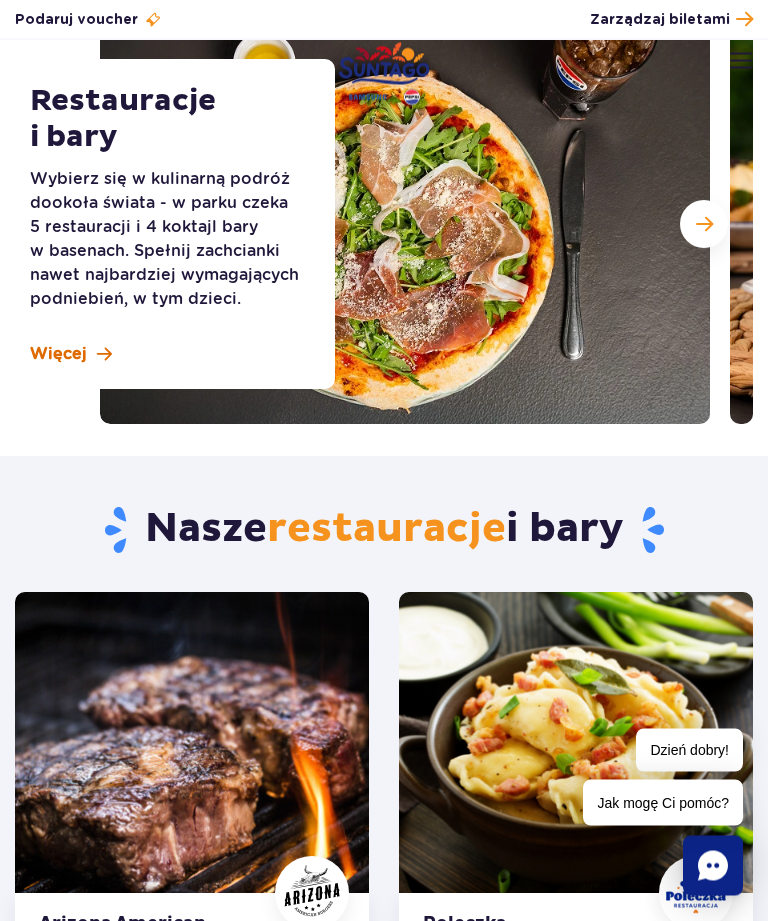 scroll, scrollTop: 638, scrollLeft: 0, axis: vertical 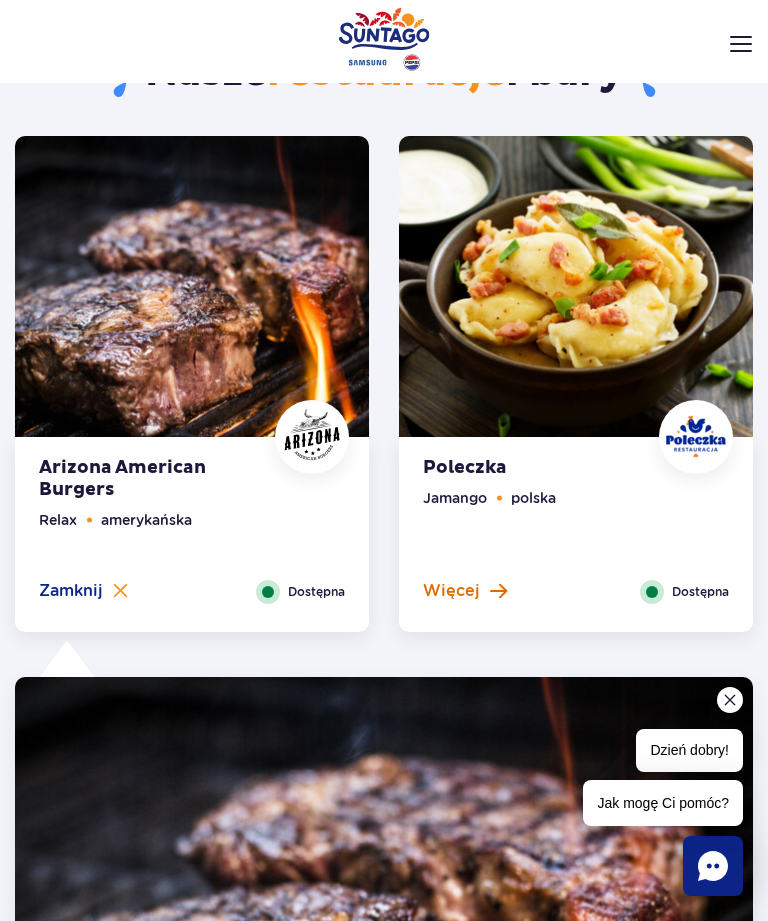 click on "Więcej" at bounding box center (465, 591) 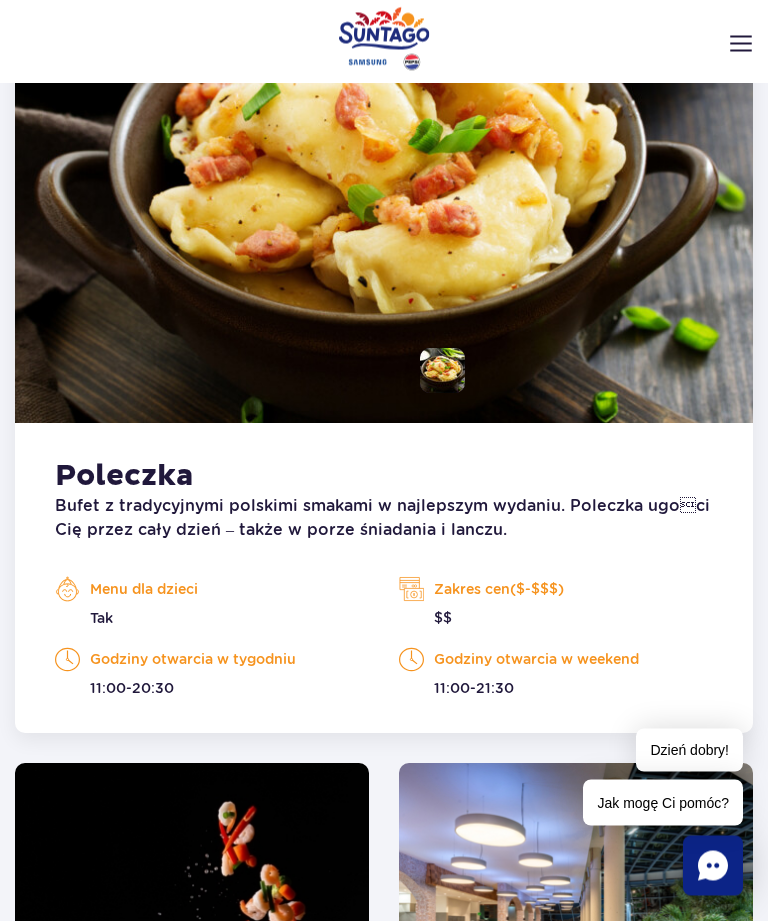 scroll, scrollTop: 1388, scrollLeft: 0, axis: vertical 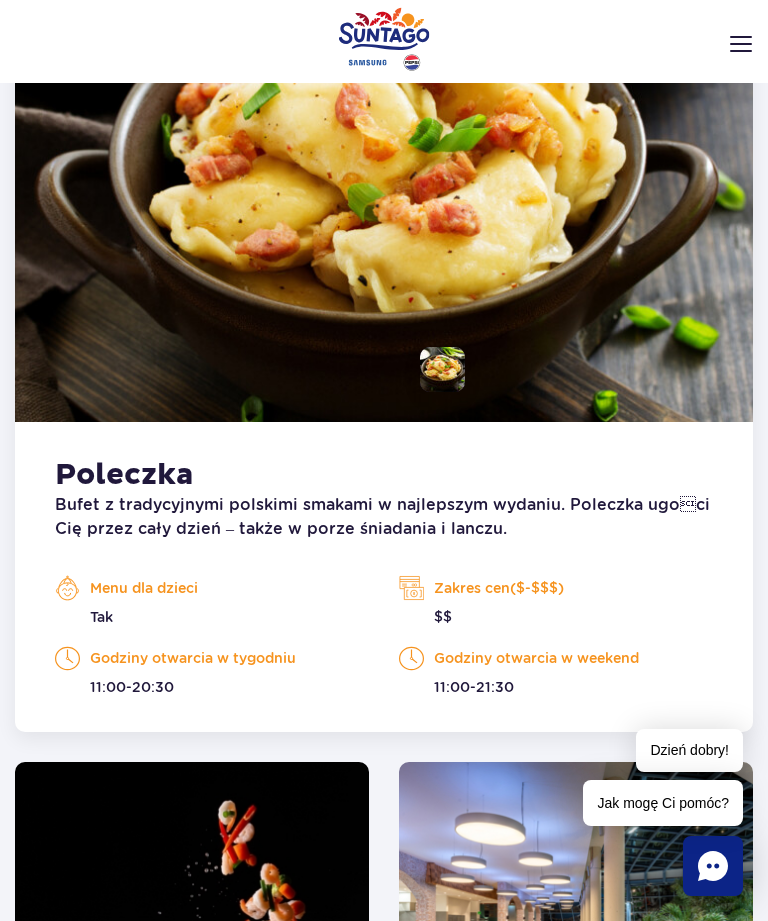 click on "Zakres cen($-$$$)" at bounding box center [556, 588] 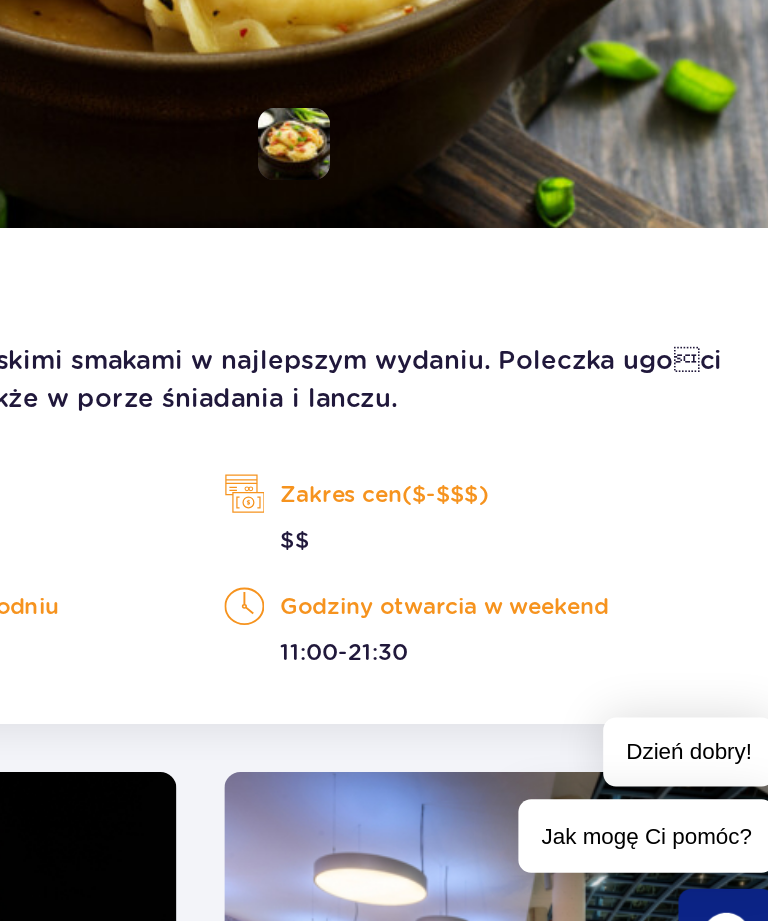 click on "Menu dla dzieci
Tak
Zakres cen($-$$$)
$$
Godziny otwarcia w tygodniu
11:00-20:30
Godziny otwarcia w weekend
11:00-21:30" at bounding box center (384, 636) 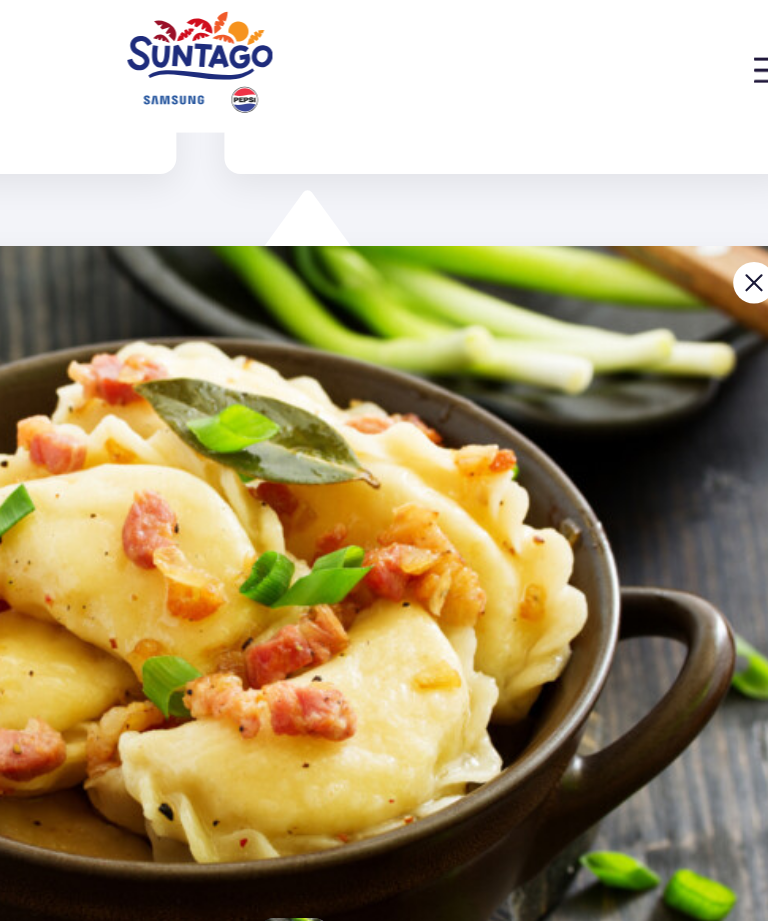scroll, scrollTop: 1155, scrollLeft: 0, axis: vertical 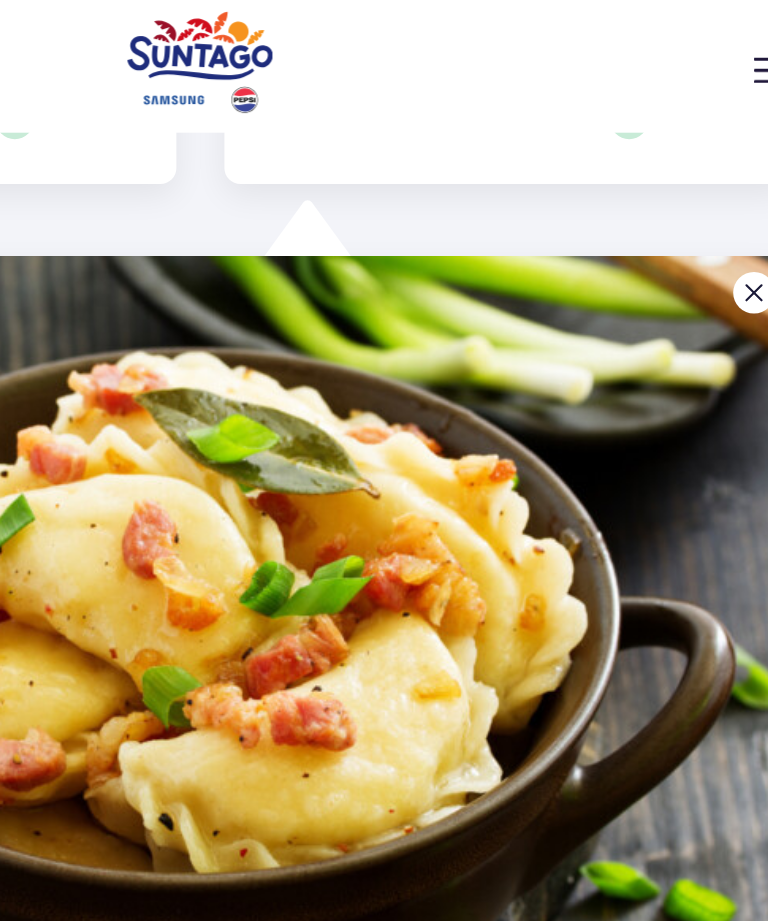 click at bounding box center [384, 407] 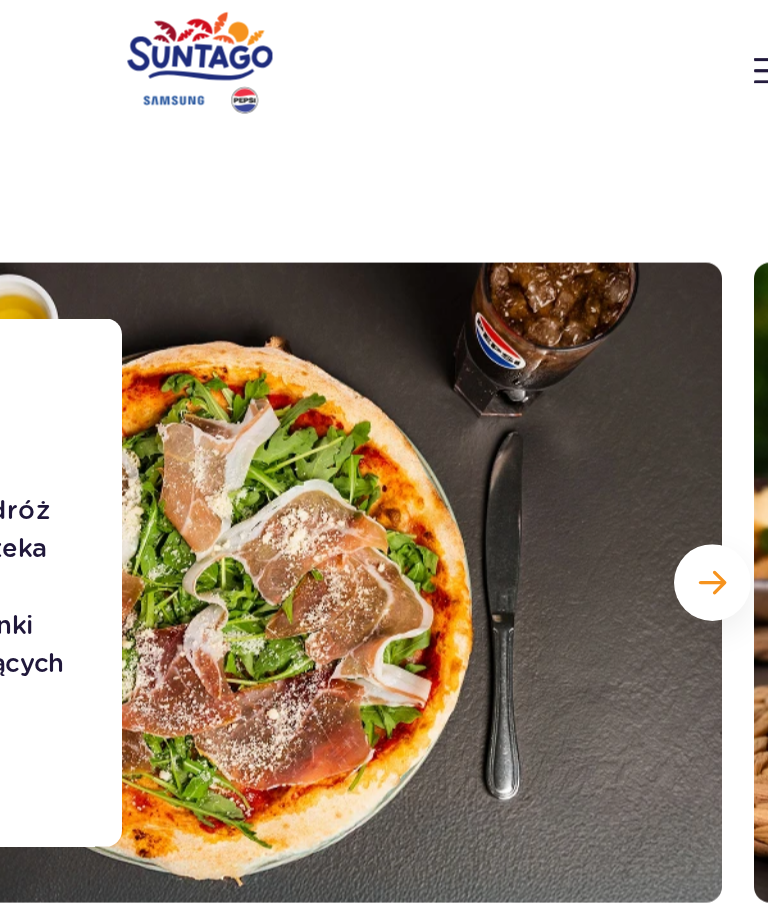 scroll, scrollTop: 0, scrollLeft: 0, axis: both 